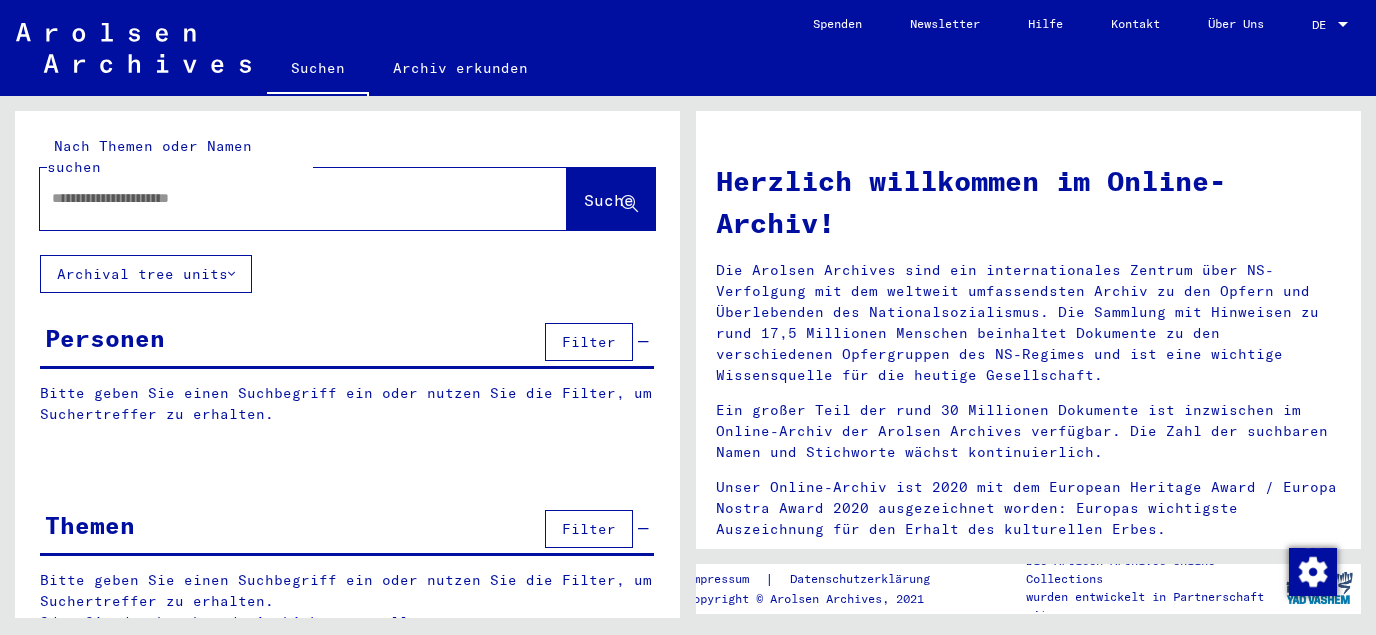 scroll, scrollTop: 0, scrollLeft: 0, axis: both 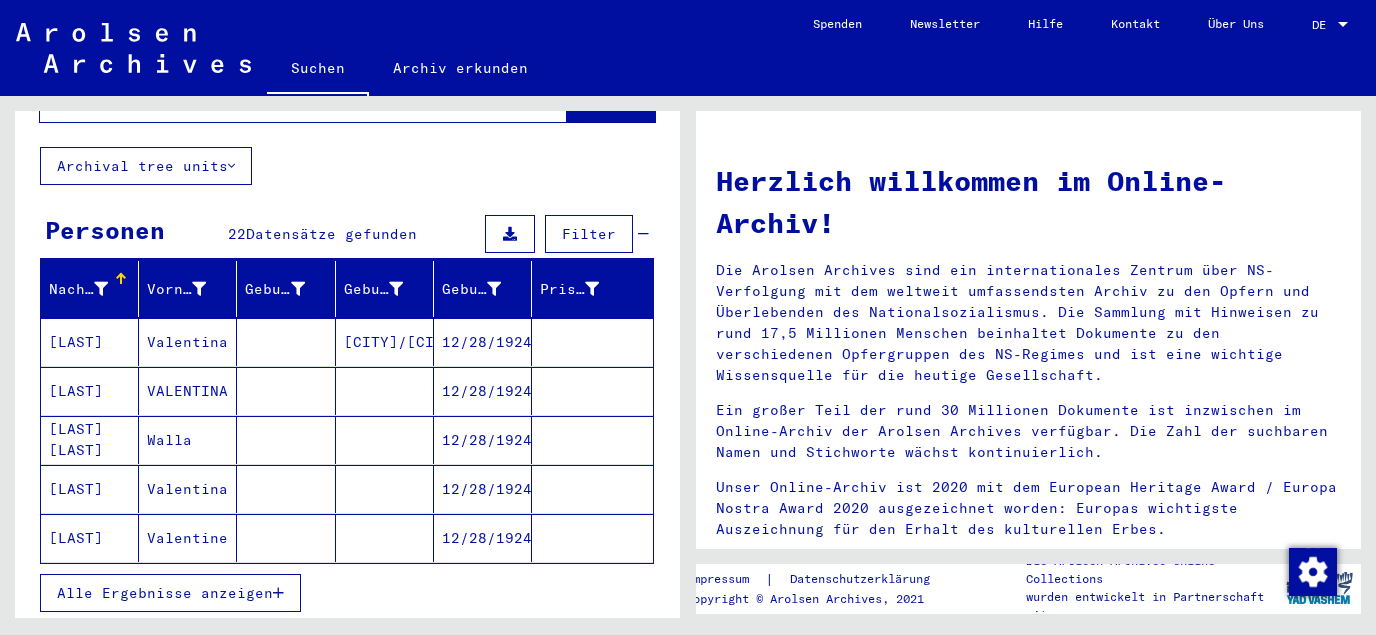 click on "Alle Ergebnisse anzeigen" at bounding box center (165, 593) 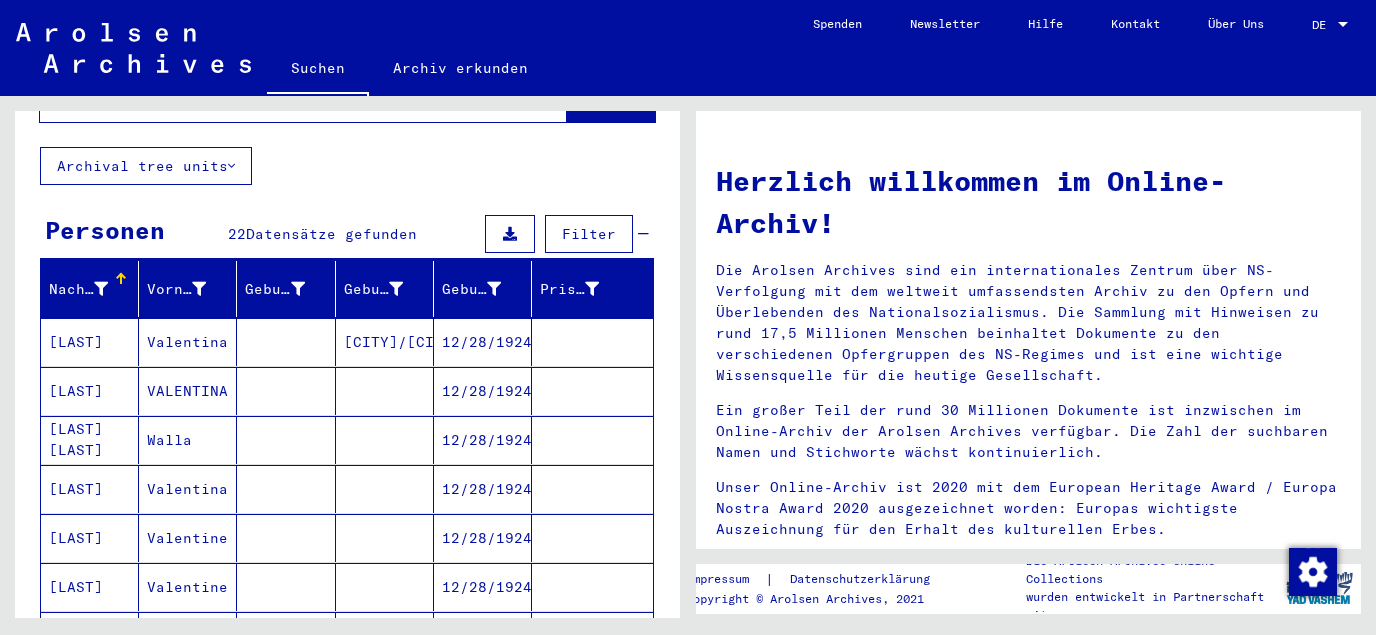 click on "12/28/1924" at bounding box center (483, 538) 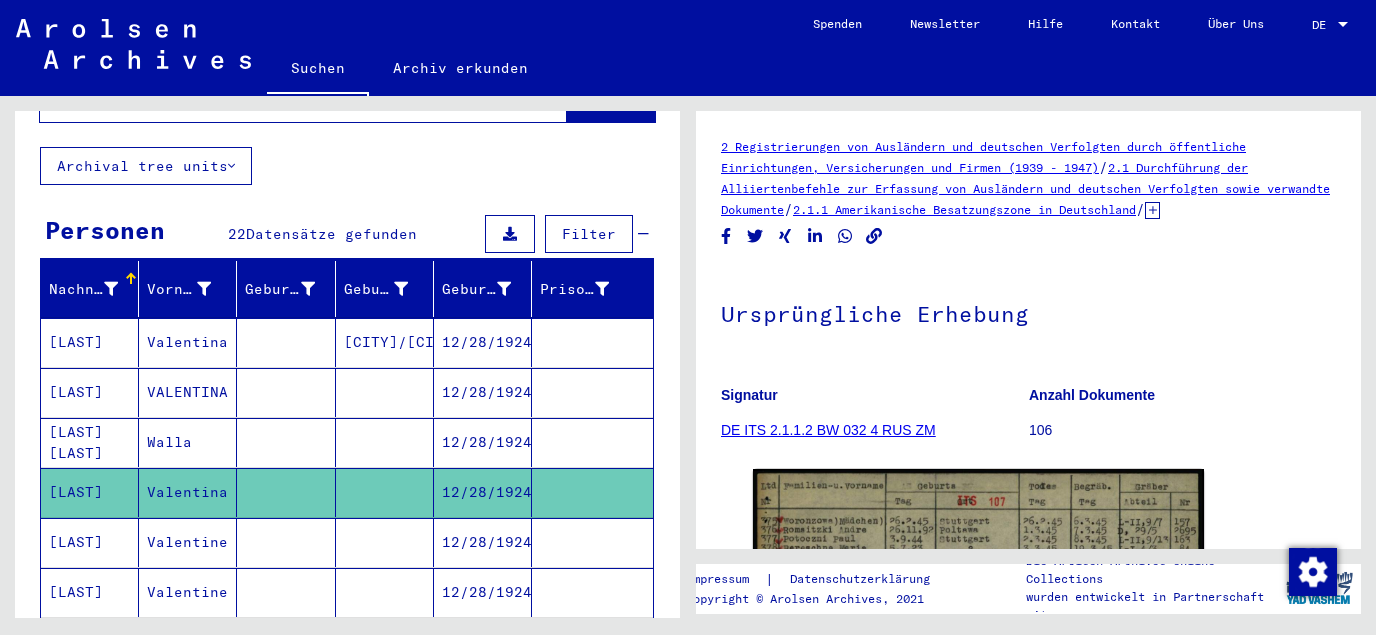 scroll, scrollTop: 215, scrollLeft: 0, axis: vertical 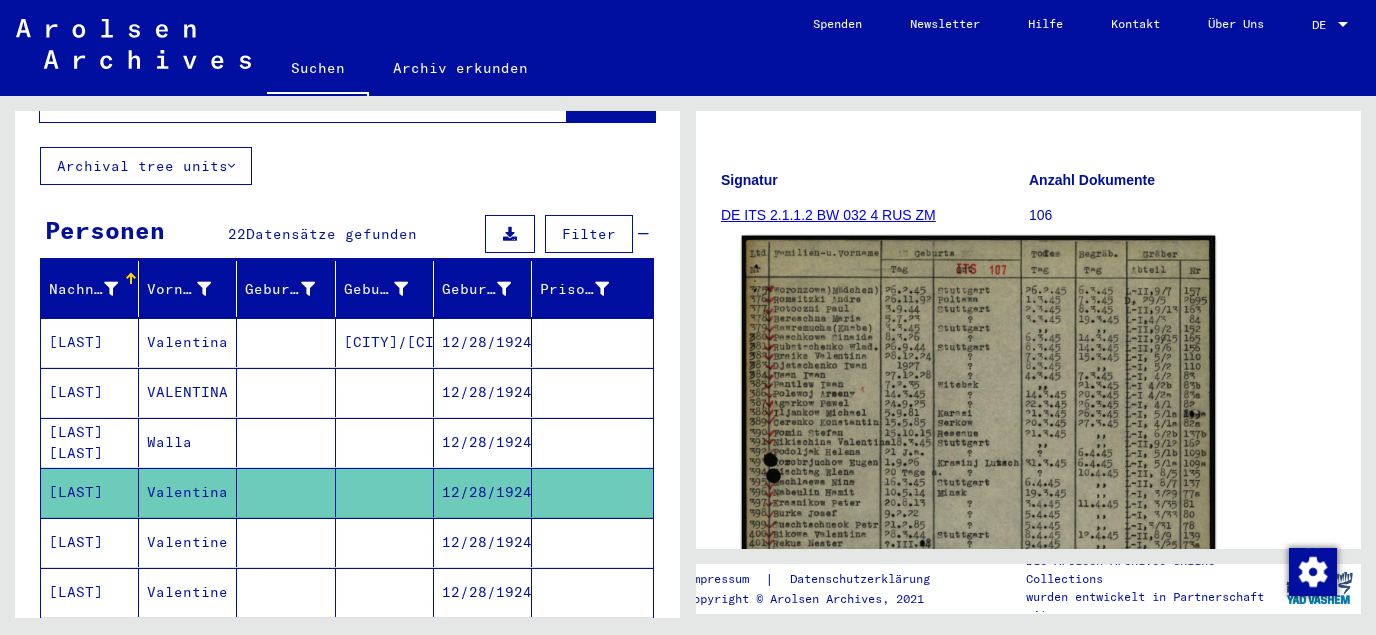 click 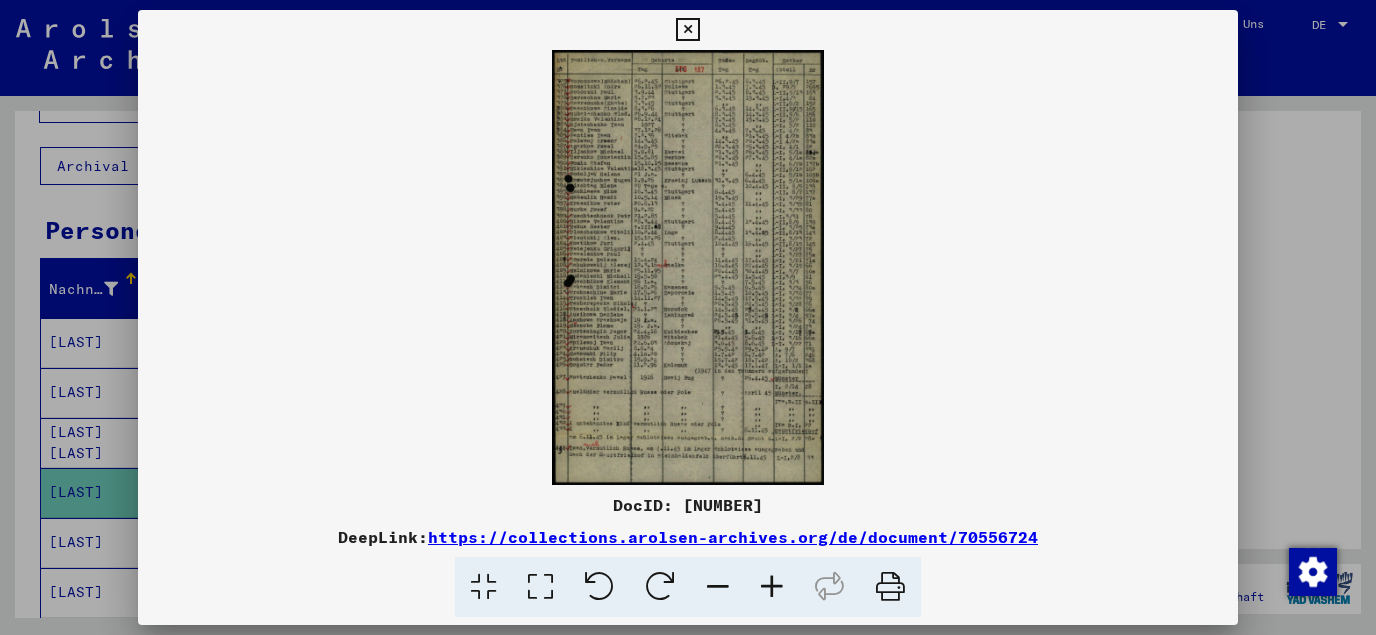 click at bounding box center [540, 587] 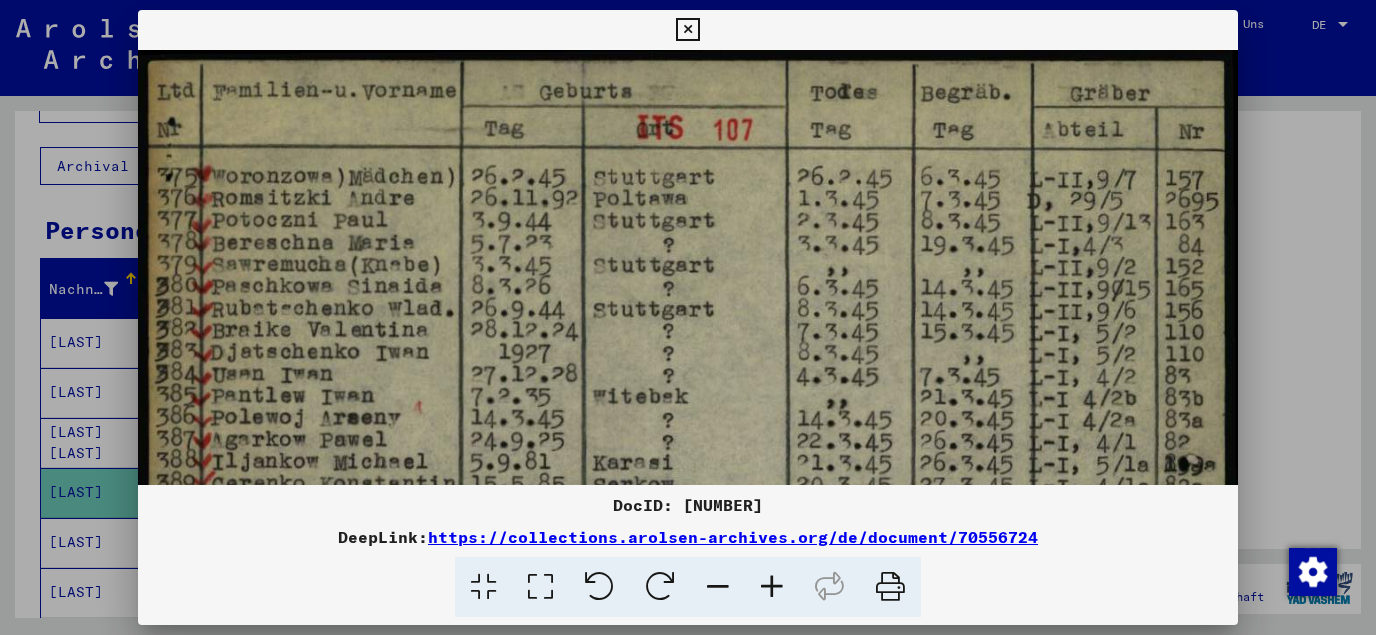 drag, startPoint x: 684, startPoint y: 502, endPoint x: 770, endPoint y: 499, distance: 86.05231 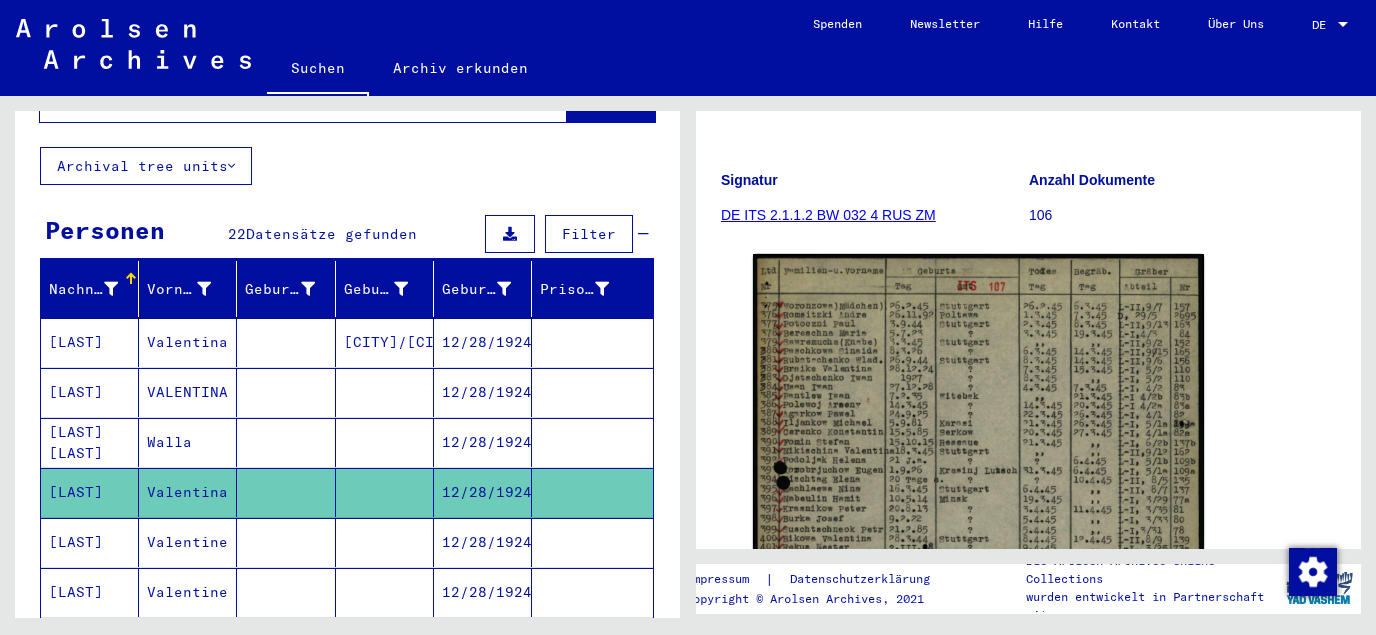 click on "12/28/1924" at bounding box center [483, 592] 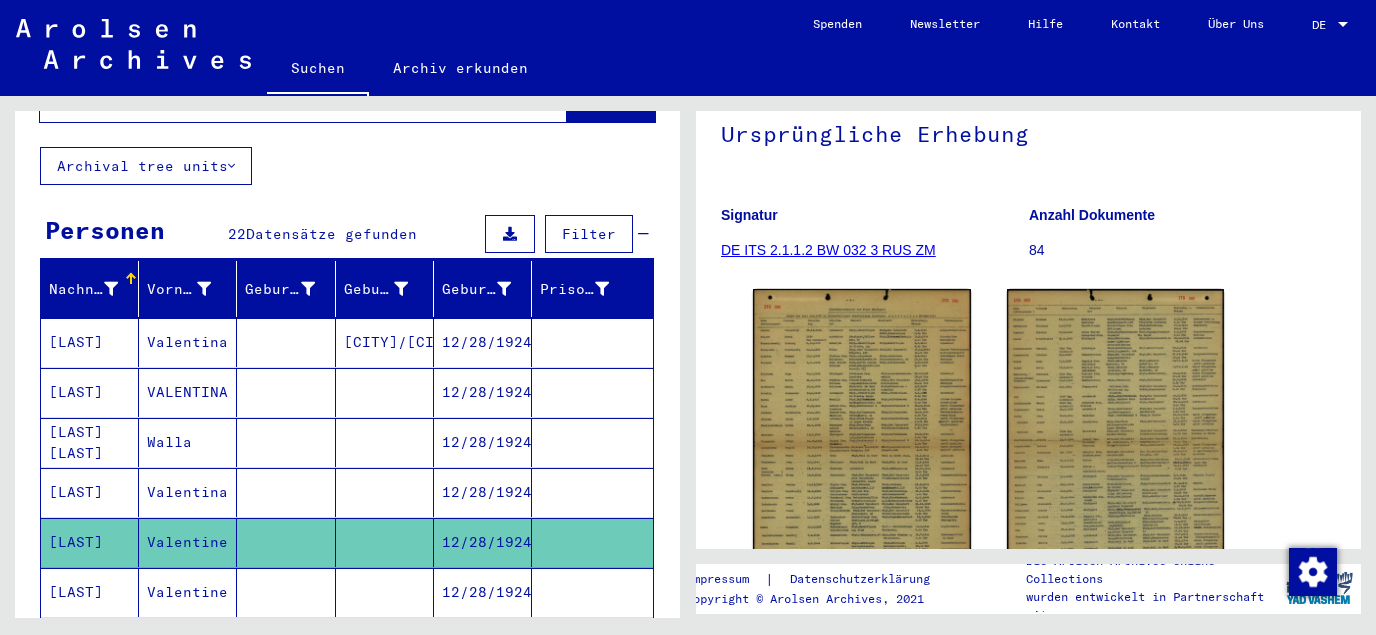 scroll, scrollTop: 215, scrollLeft: 0, axis: vertical 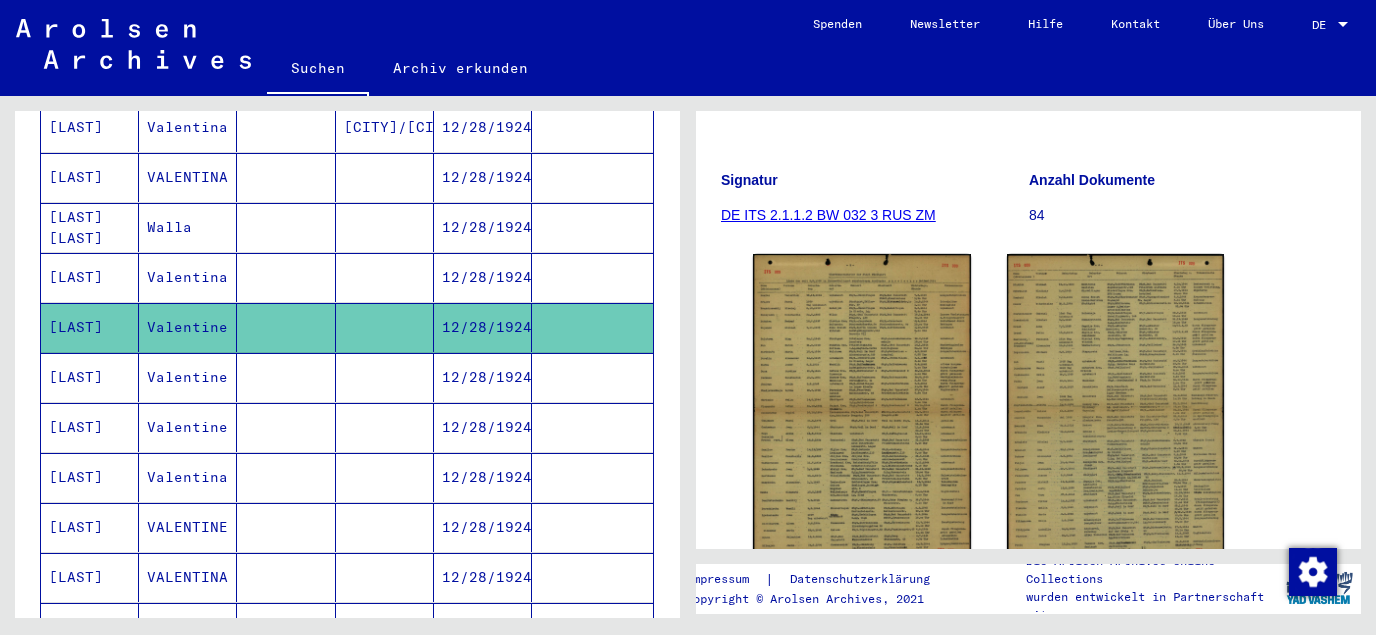 click on "12/28/1924" at bounding box center (483, 427) 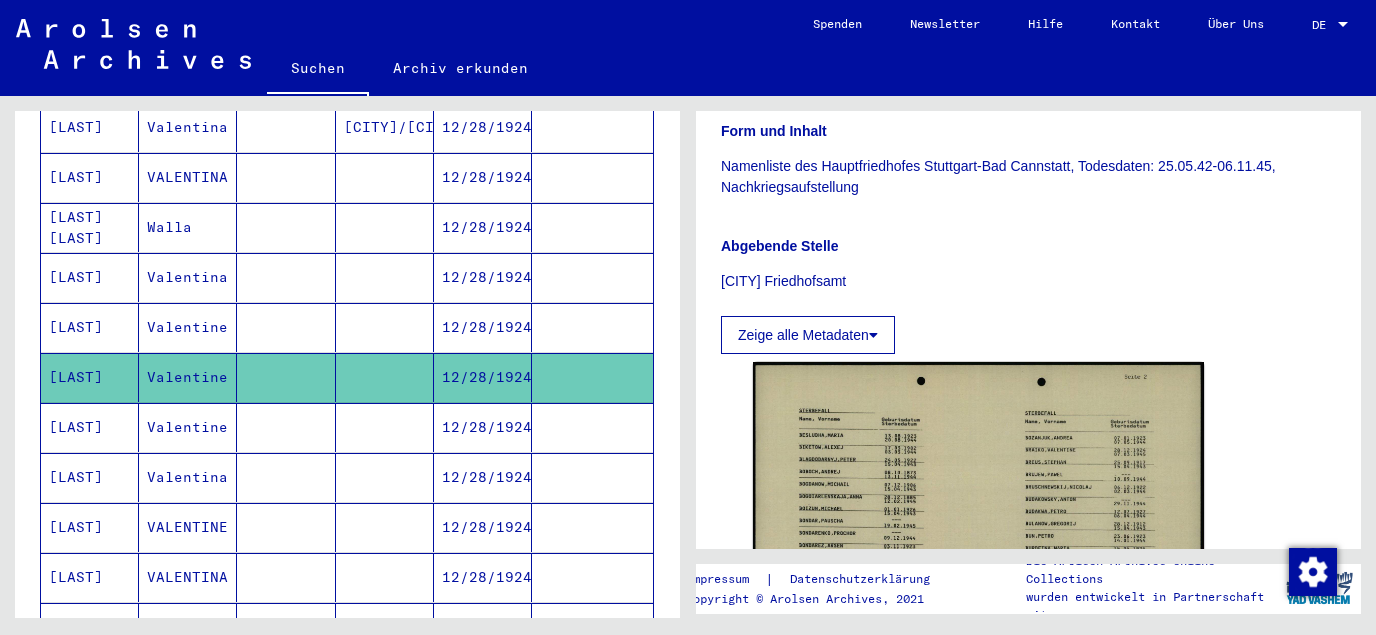 scroll, scrollTop: 645, scrollLeft: 0, axis: vertical 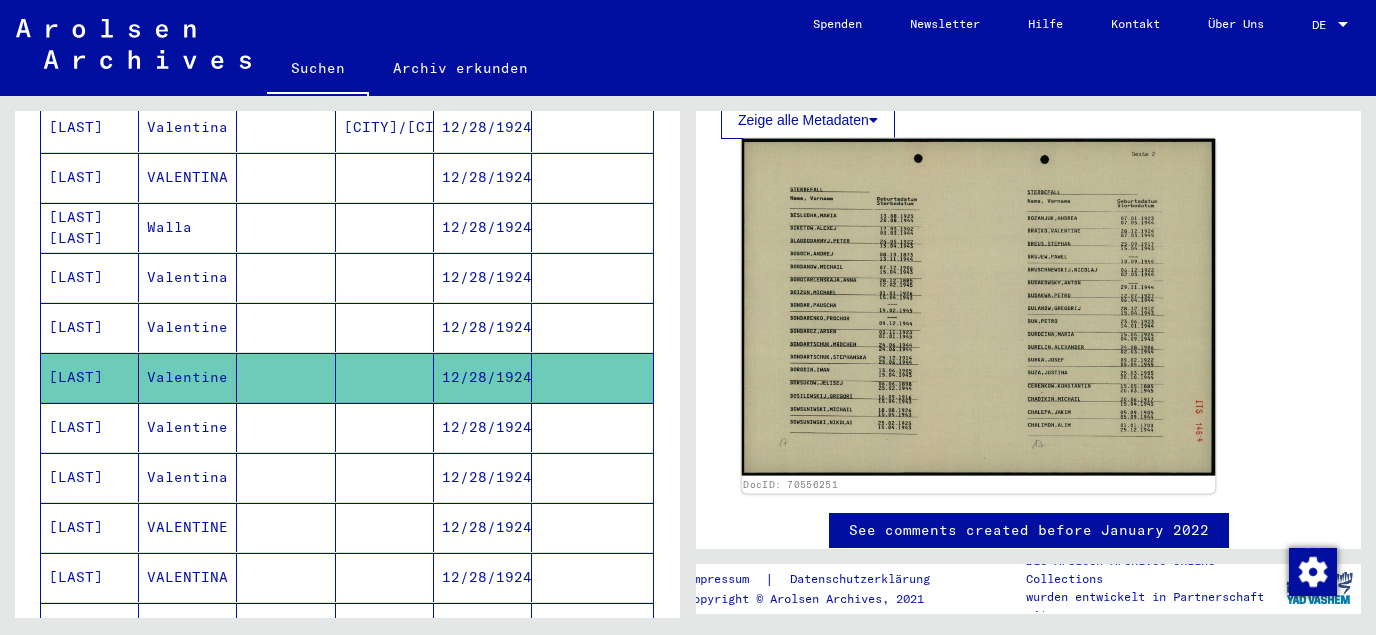 click 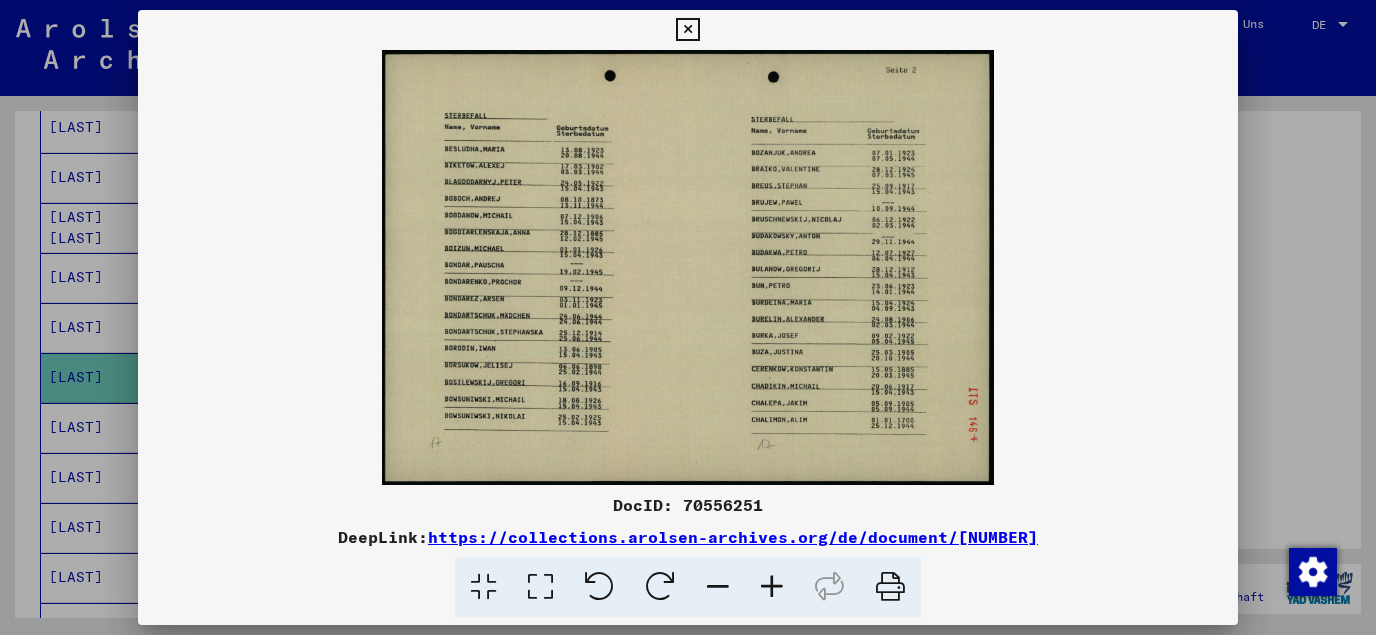 click at bounding box center [687, 30] 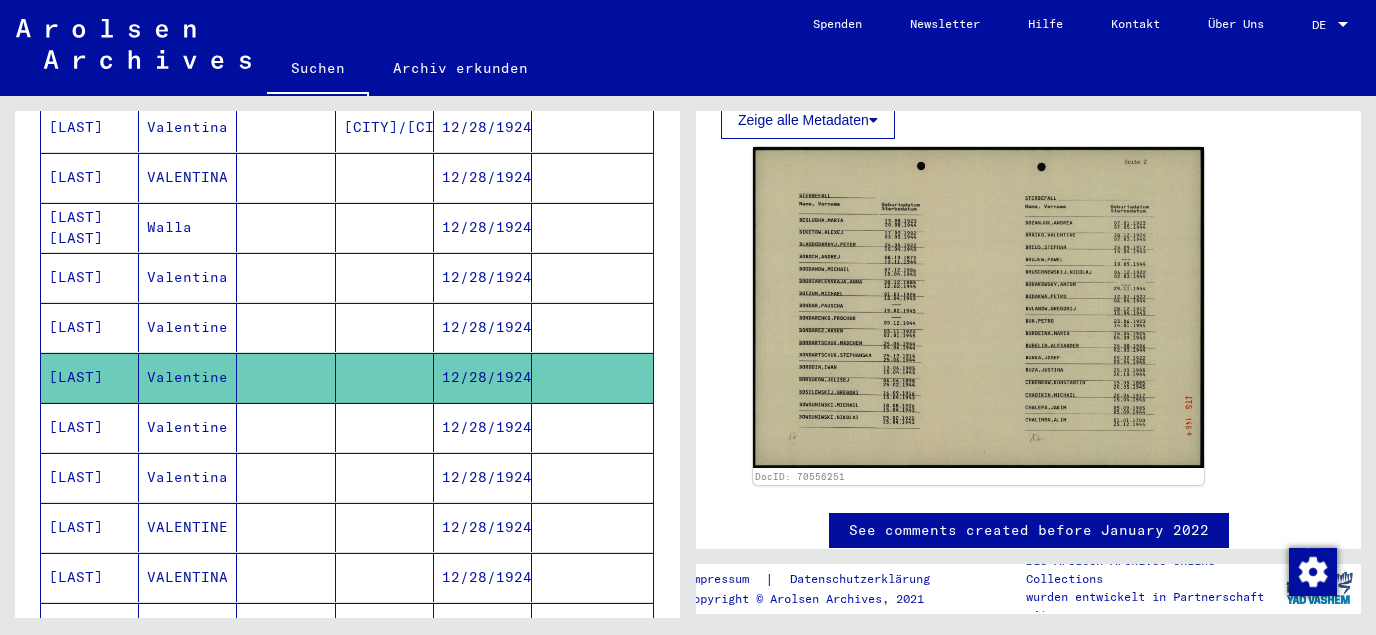 click on "12/28/1924" at bounding box center (483, 477) 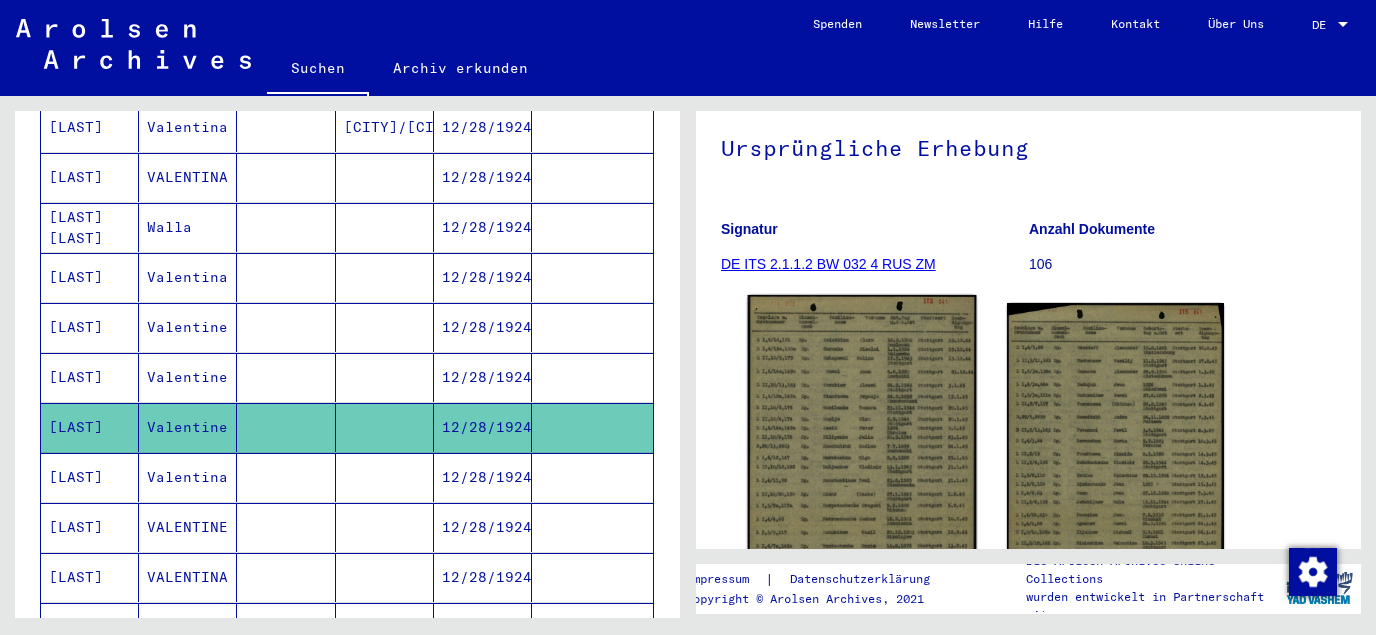scroll, scrollTop: 323, scrollLeft: 0, axis: vertical 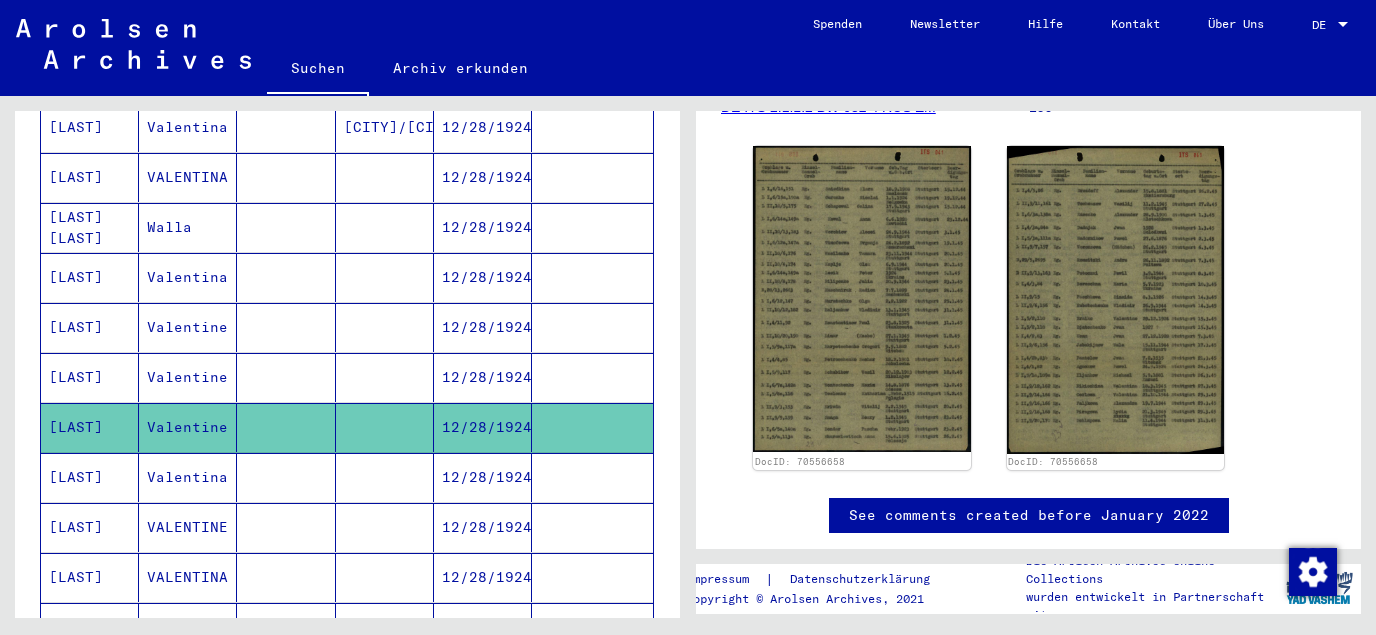 click on "12/28/1924" at bounding box center [483, 527] 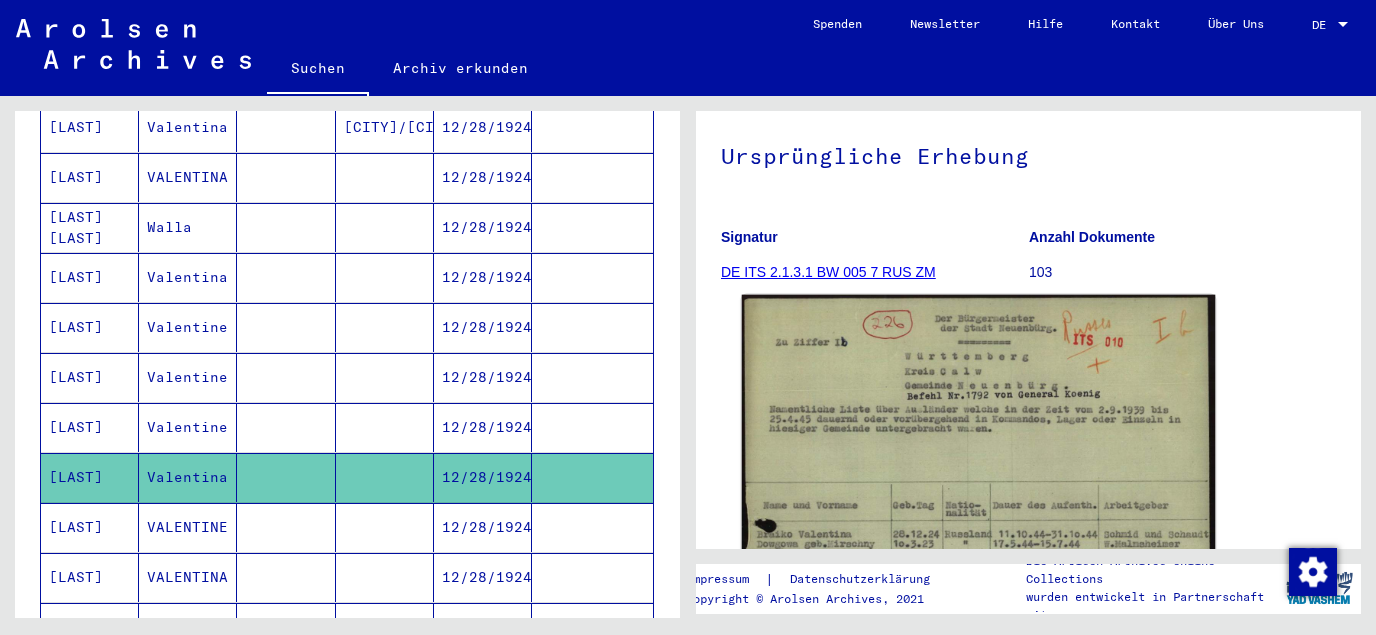 scroll, scrollTop: 430, scrollLeft: 0, axis: vertical 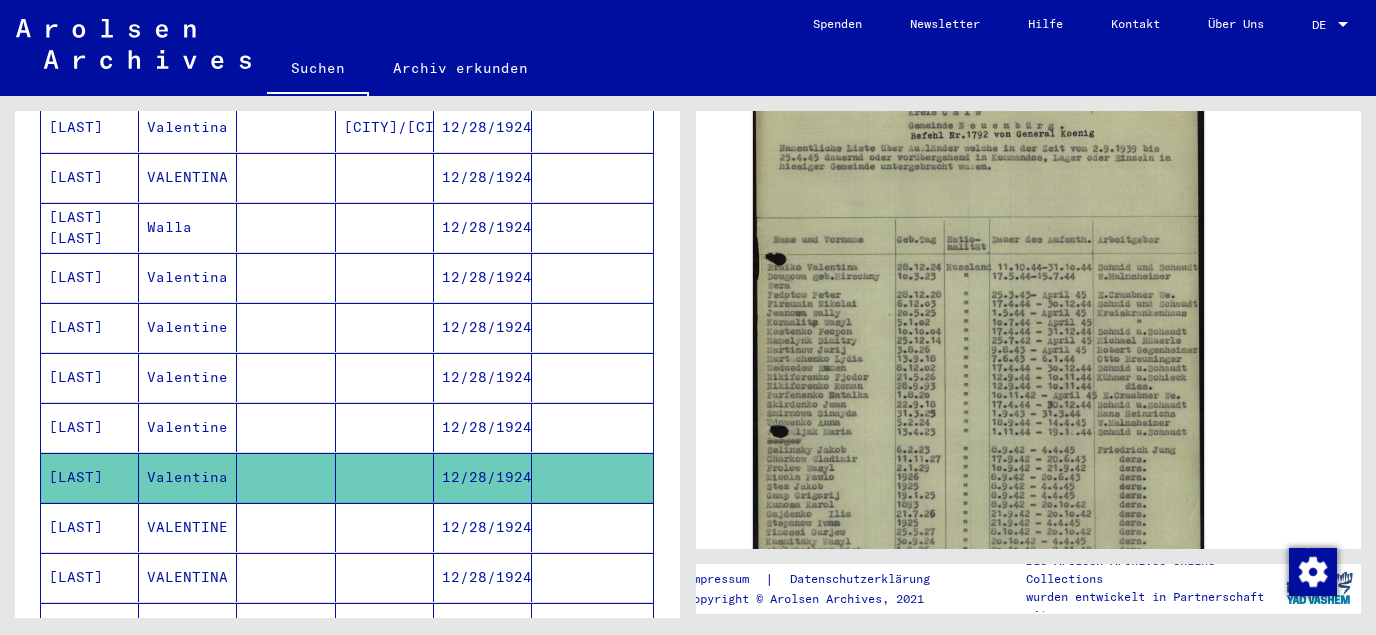 click on "12/28/1924" at bounding box center (483, 577) 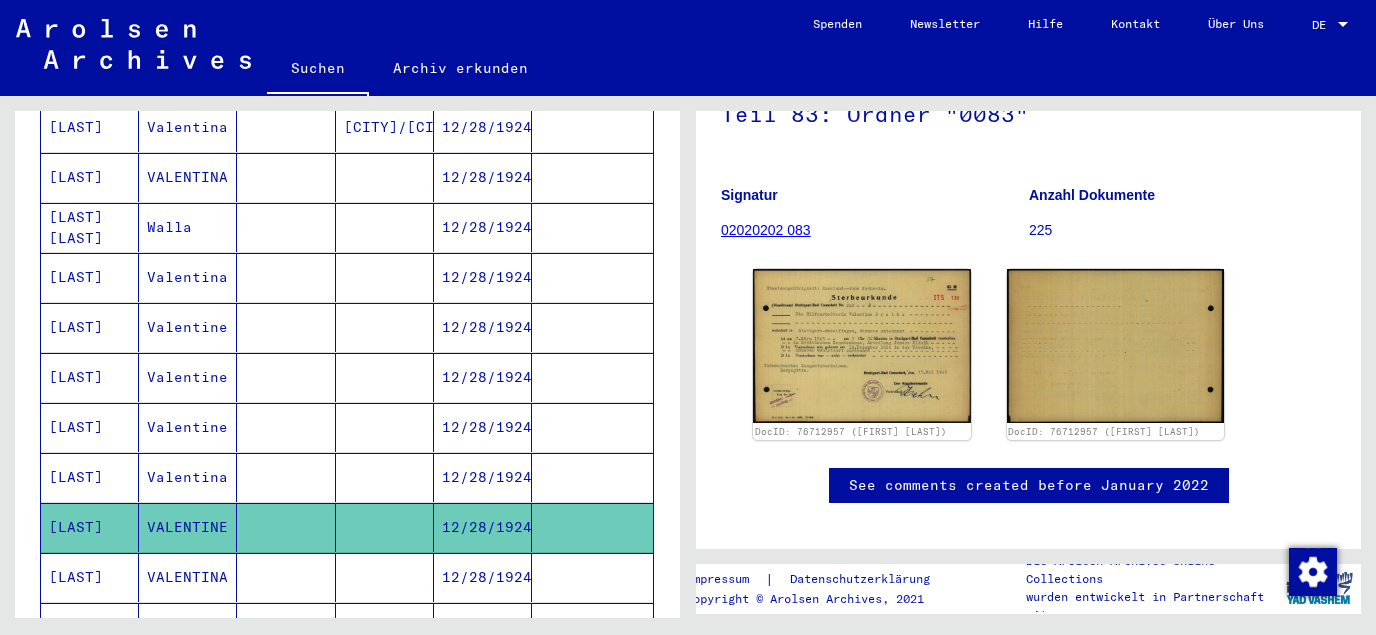 scroll, scrollTop: 323, scrollLeft: 0, axis: vertical 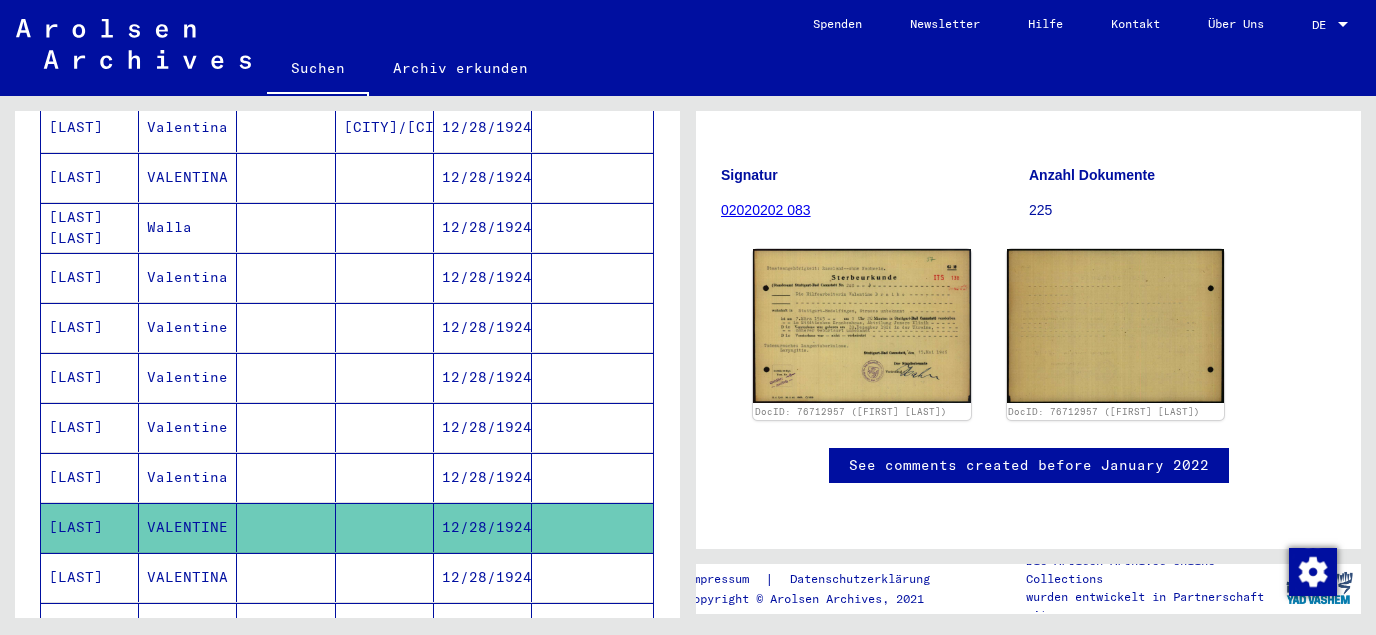 click on "12/28/1924" at bounding box center [483, 627] 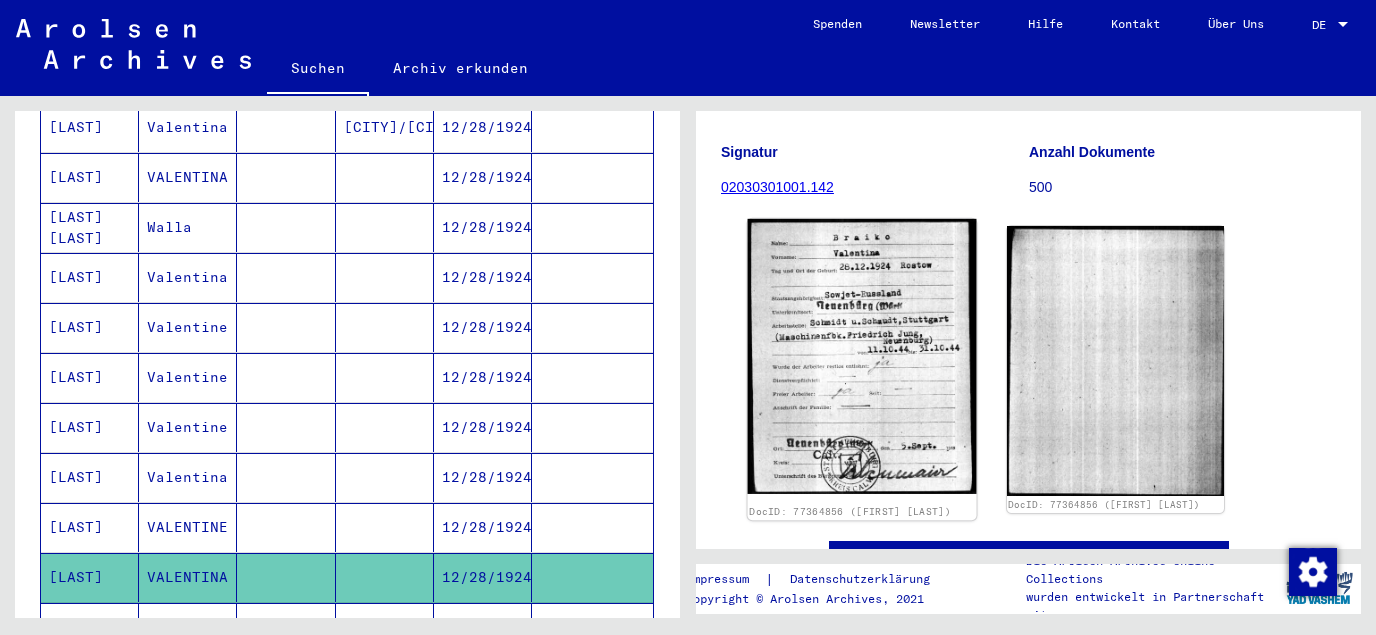 scroll, scrollTop: 323, scrollLeft: 0, axis: vertical 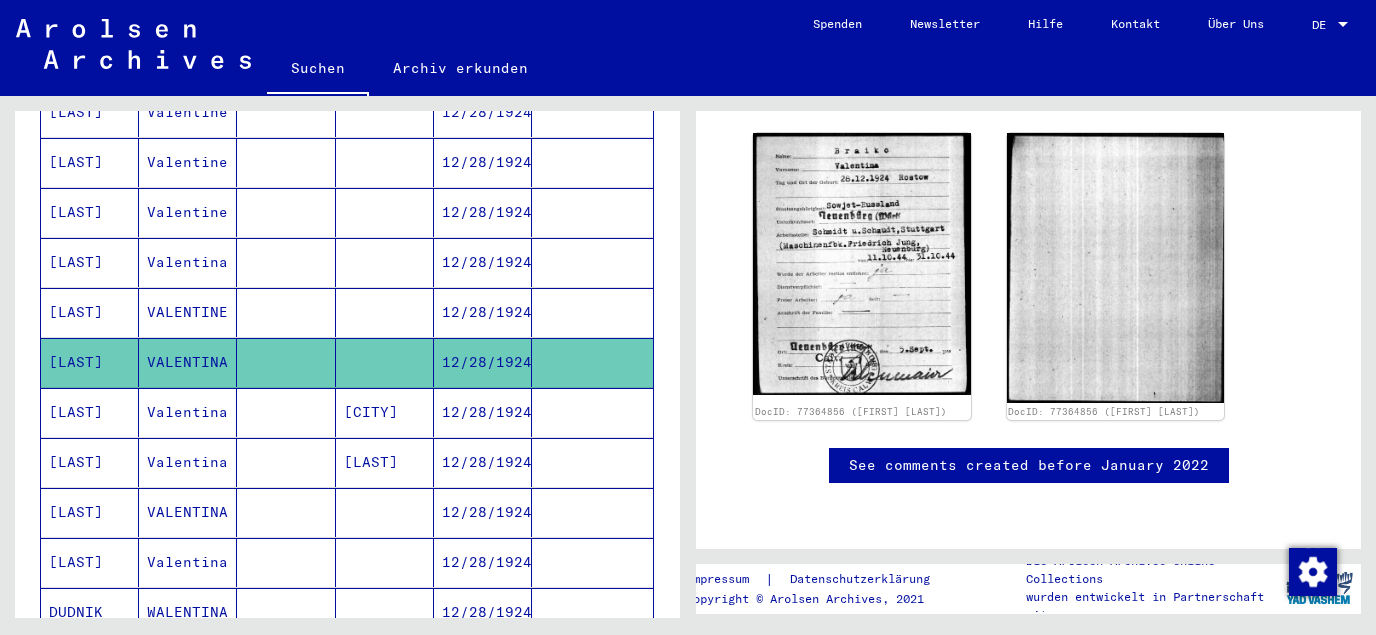 click on "12/28/1924" at bounding box center [483, 462] 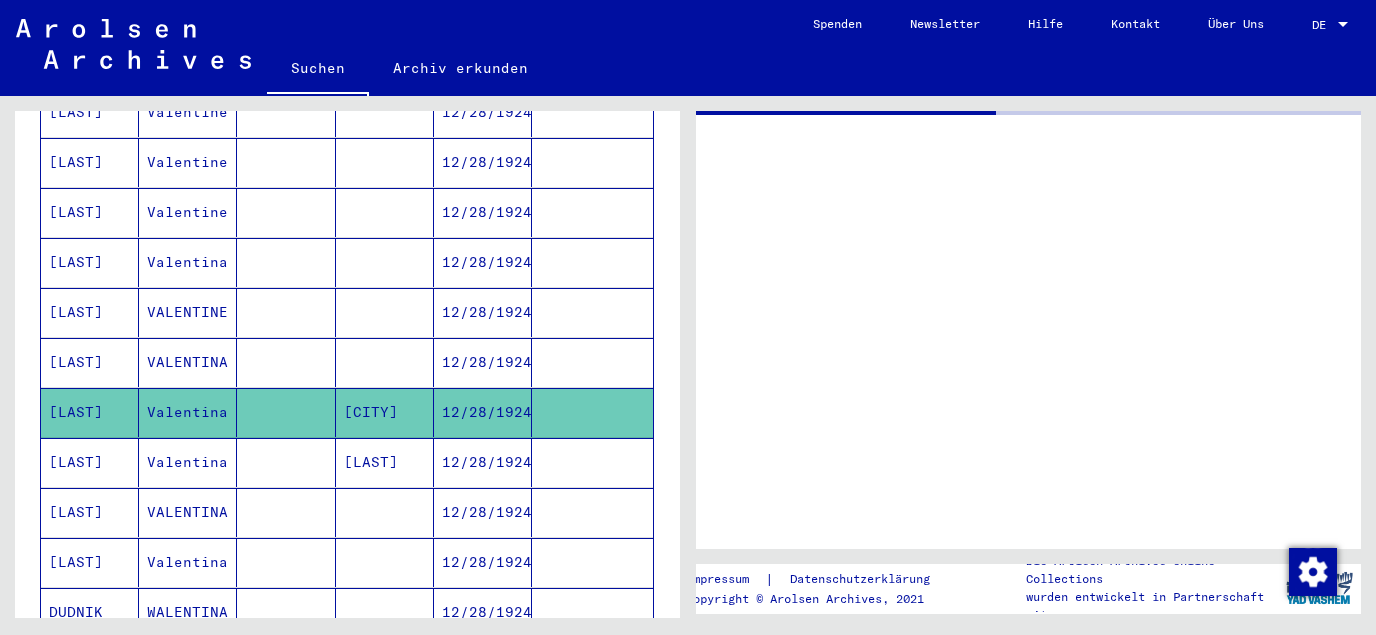 scroll, scrollTop: 0, scrollLeft: 0, axis: both 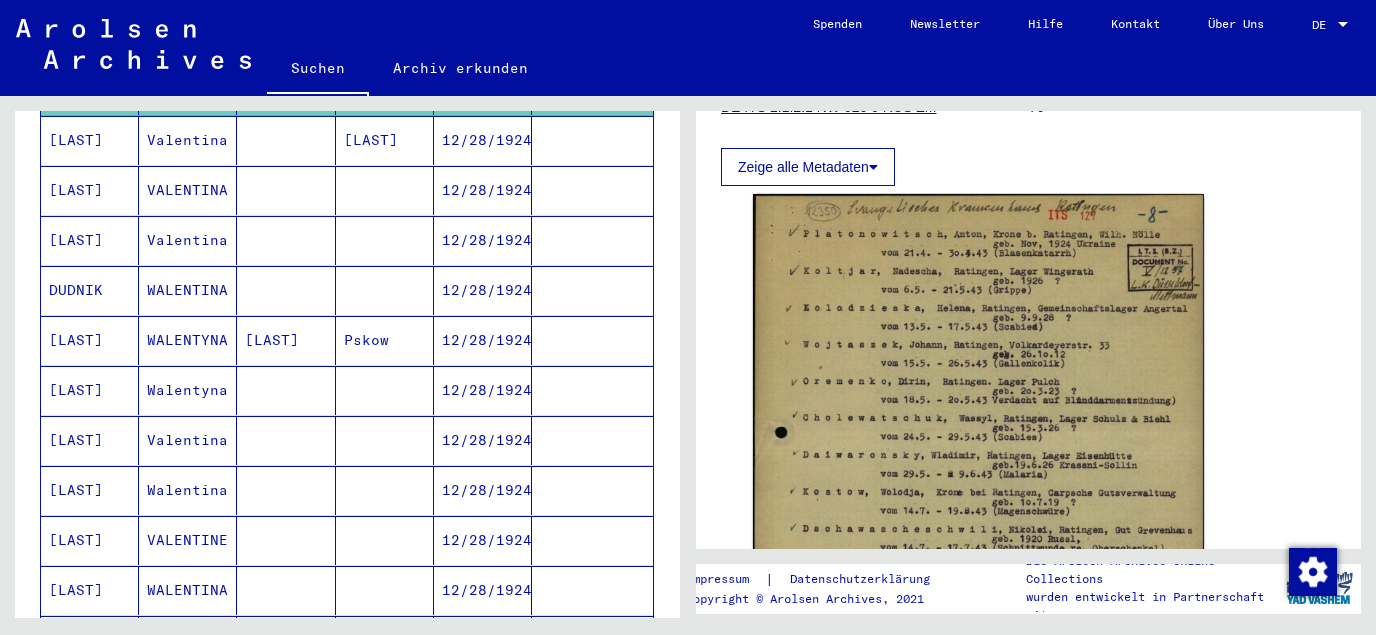 click on "12/28/1924" at bounding box center (483, 590) 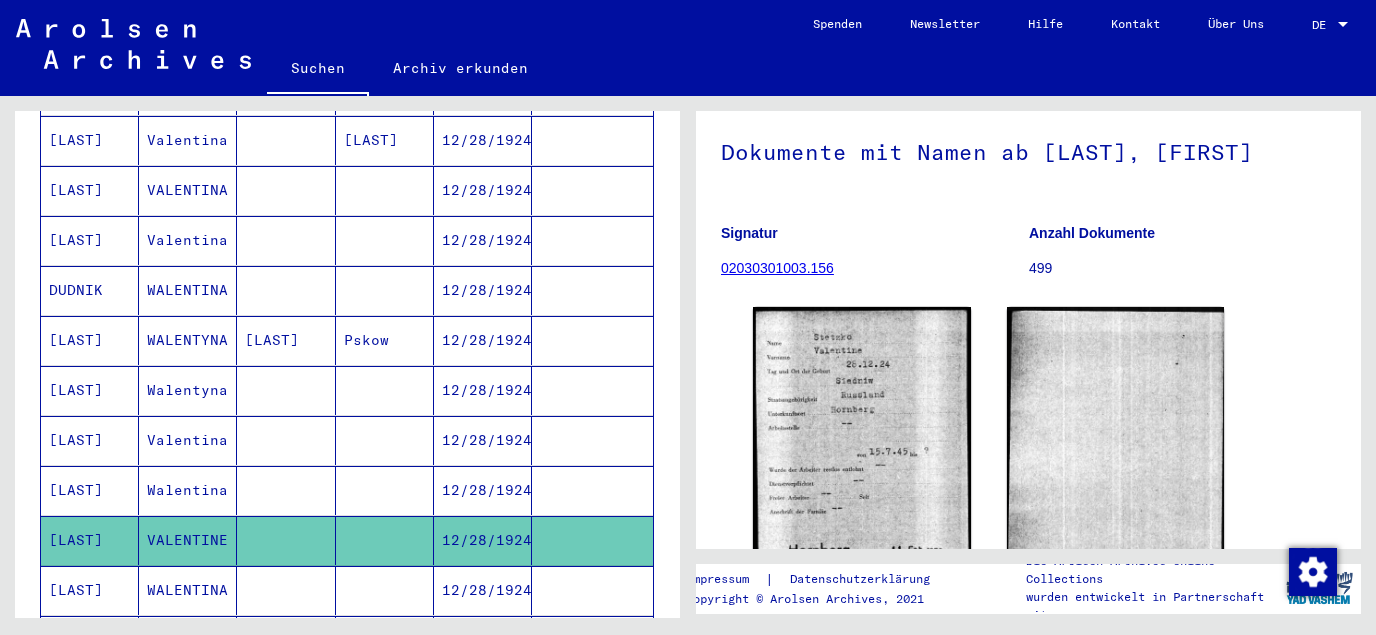scroll, scrollTop: 323, scrollLeft: 0, axis: vertical 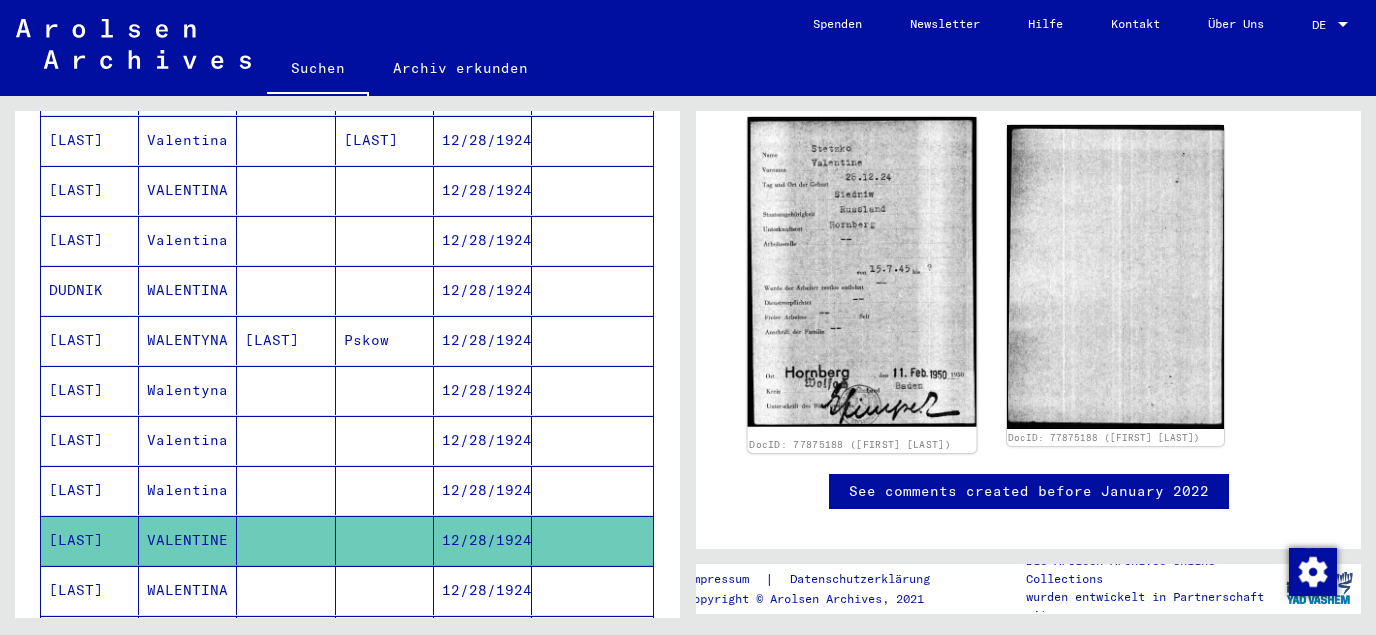 click 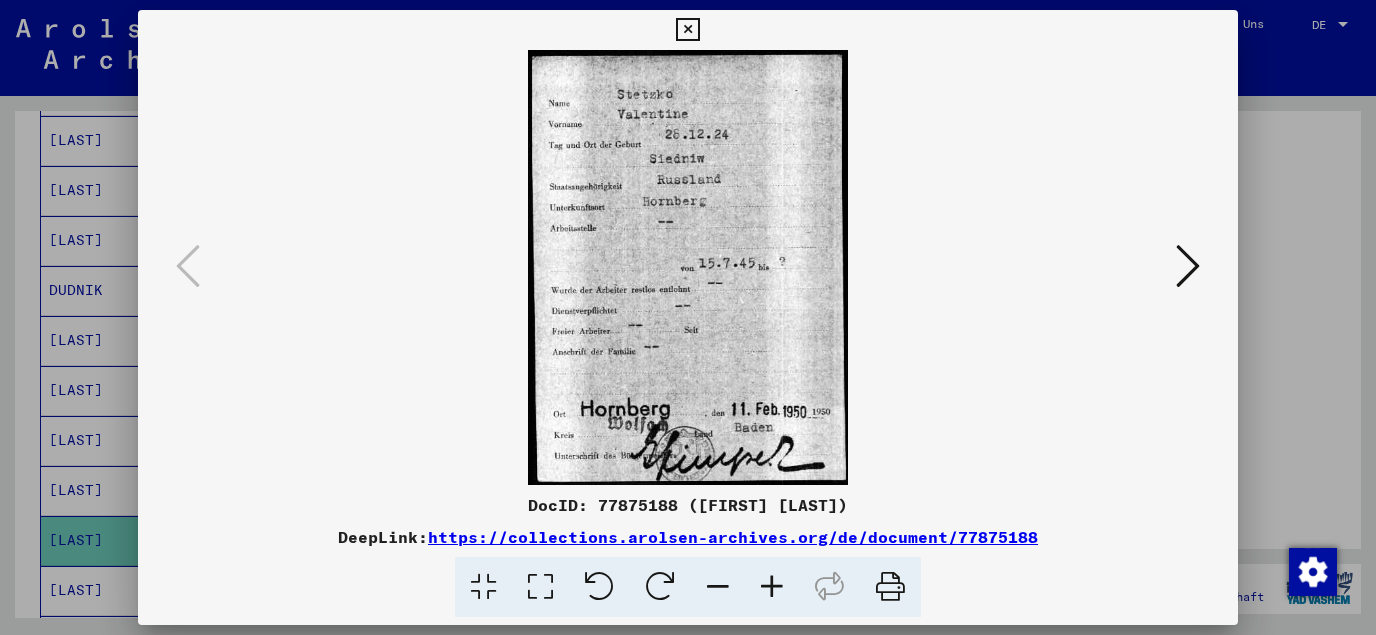 click at bounding box center (687, 30) 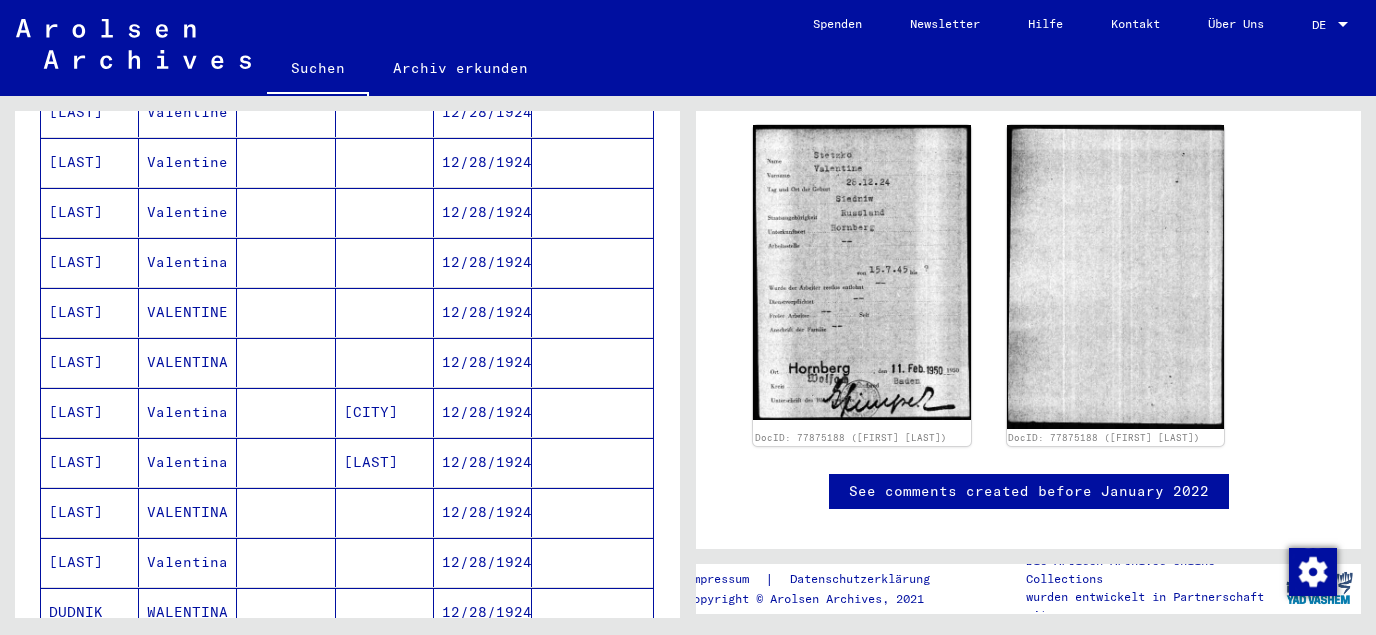 scroll, scrollTop: 538, scrollLeft: 0, axis: vertical 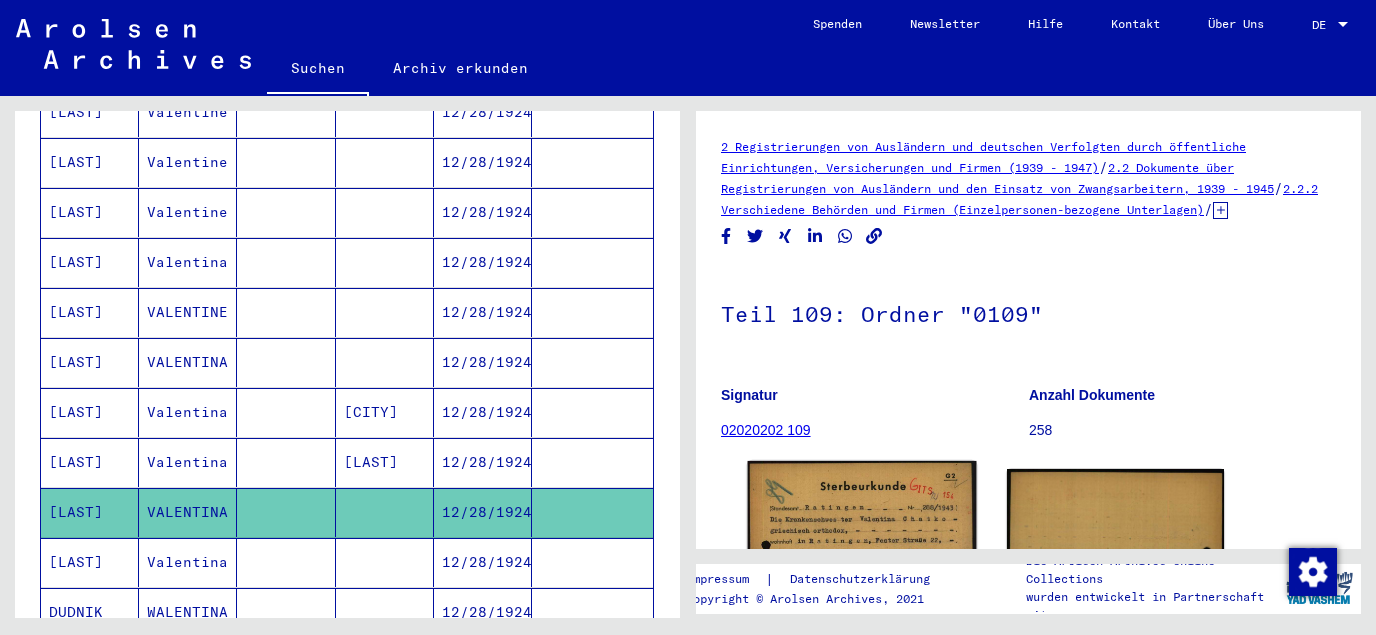 click 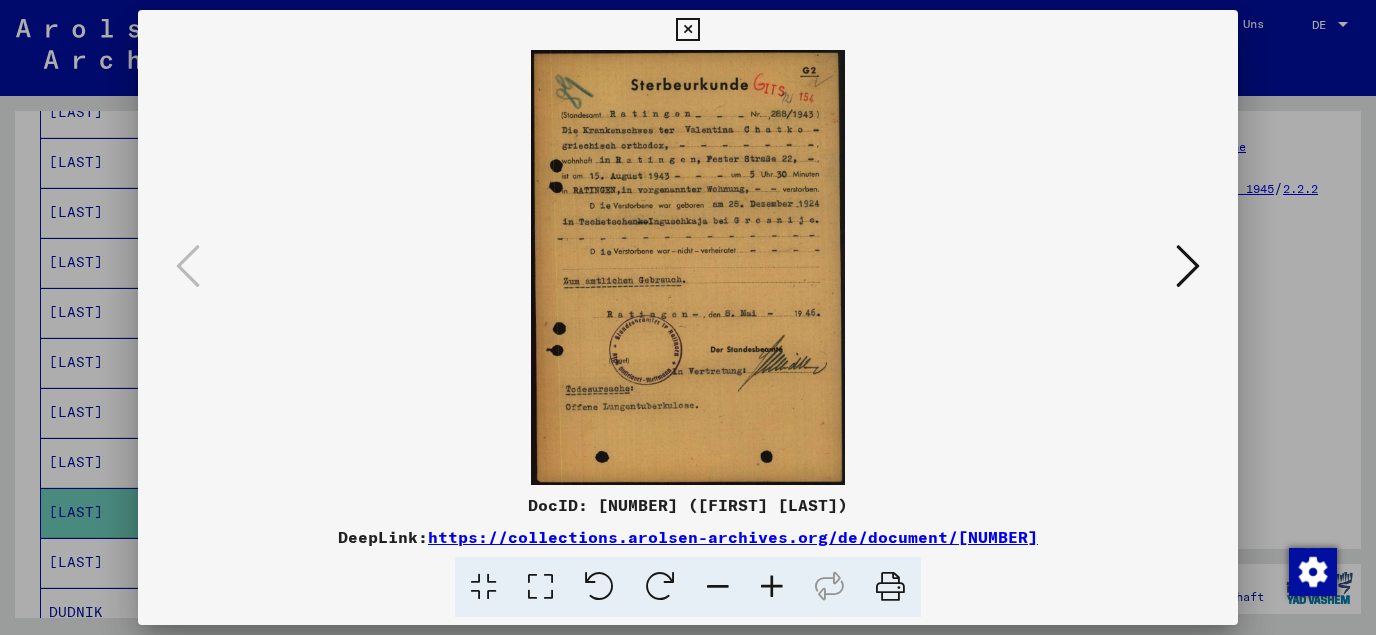 click at bounding box center (540, 587) 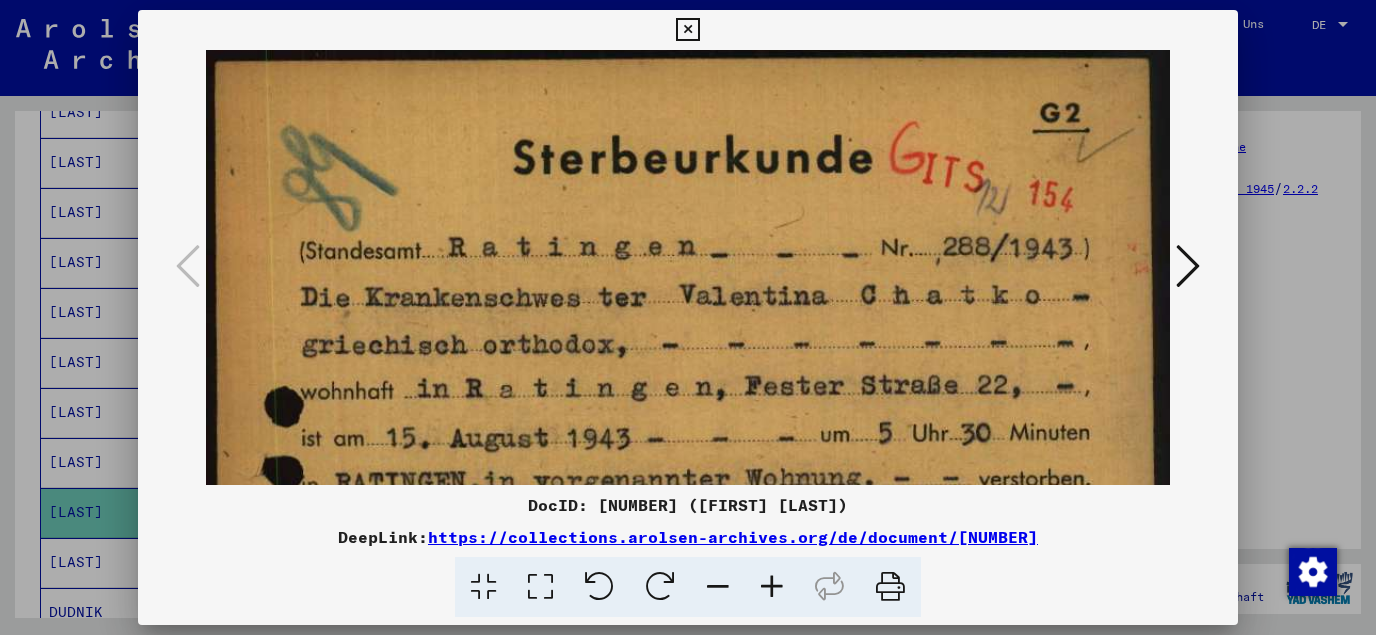 click at bounding box center [687, 30] 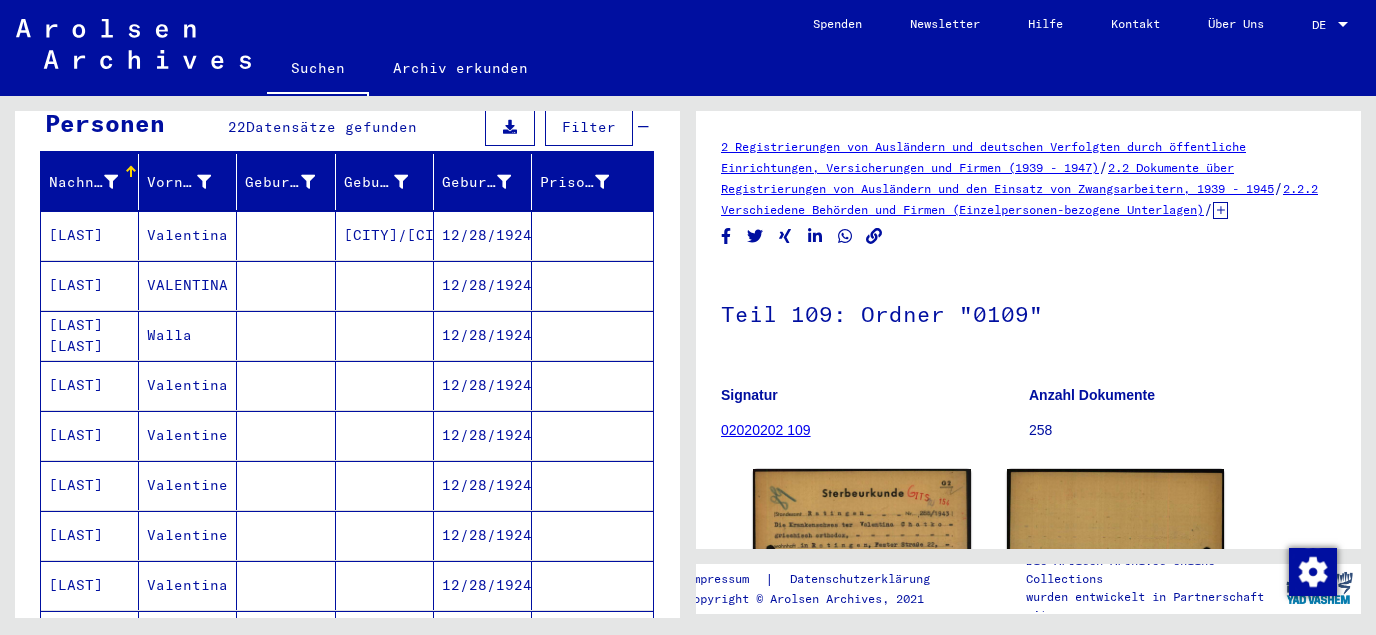 scroll, scrollTop: 0, scrollLeft: 0, axis: both 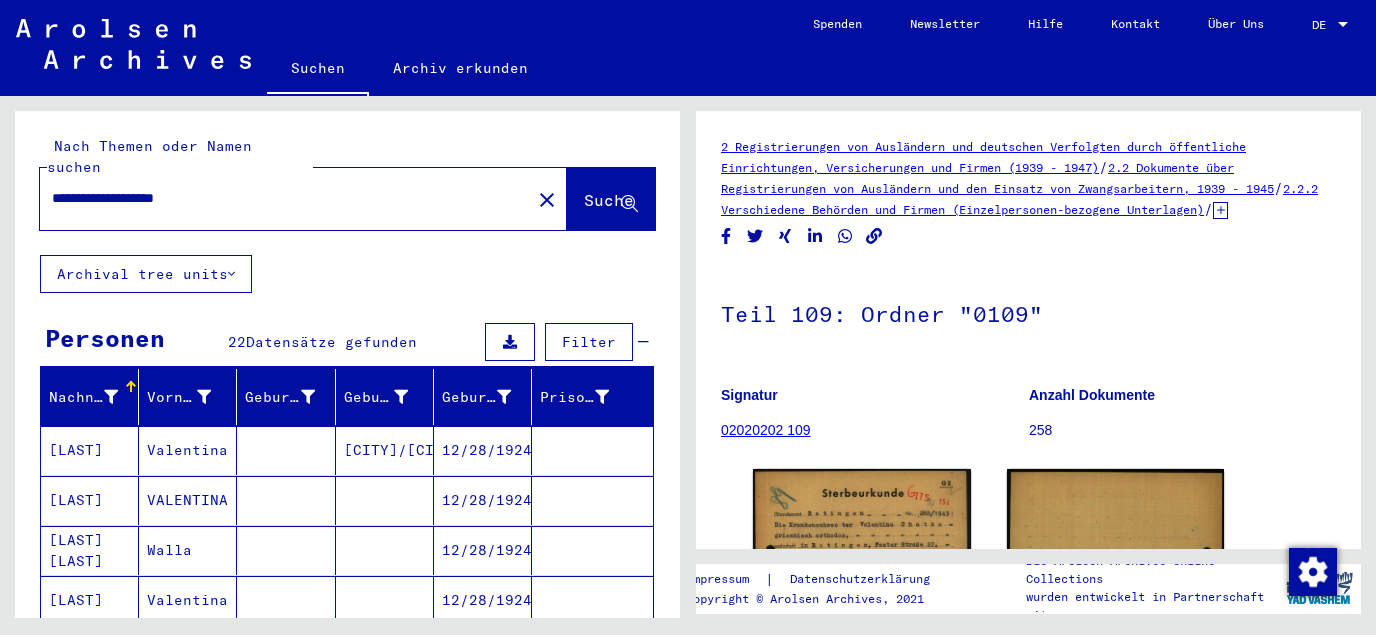 drag, startPoint x: 145, startPoint y: 176, endPoint x: 237, endPoint y: 186, distance: 92.541885 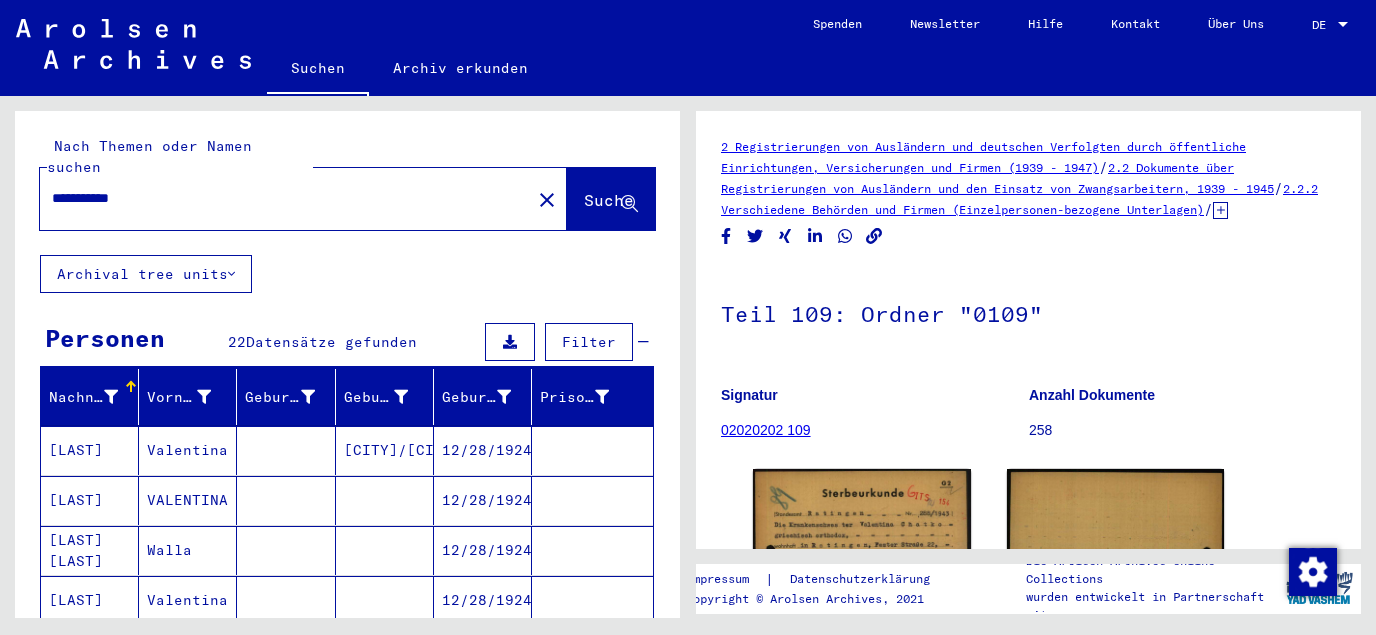 type on "**********" 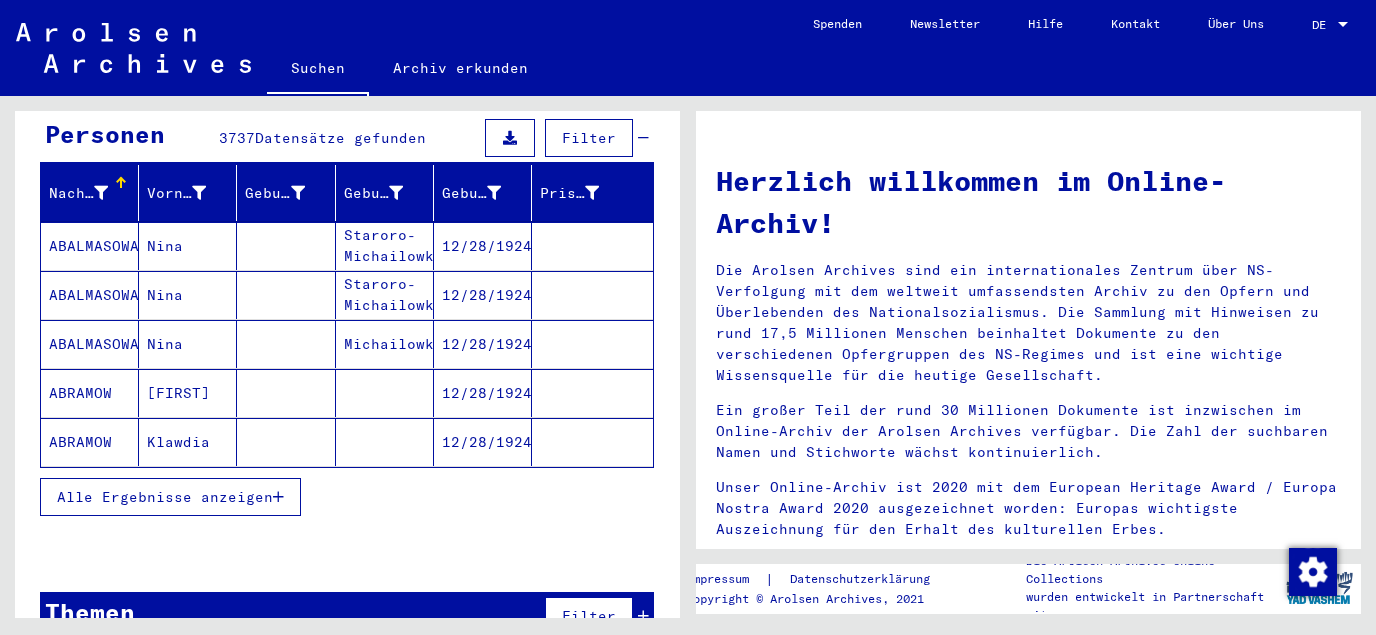 scroll, scrollTop: 215, scrollLeft: 0, axis: vertical 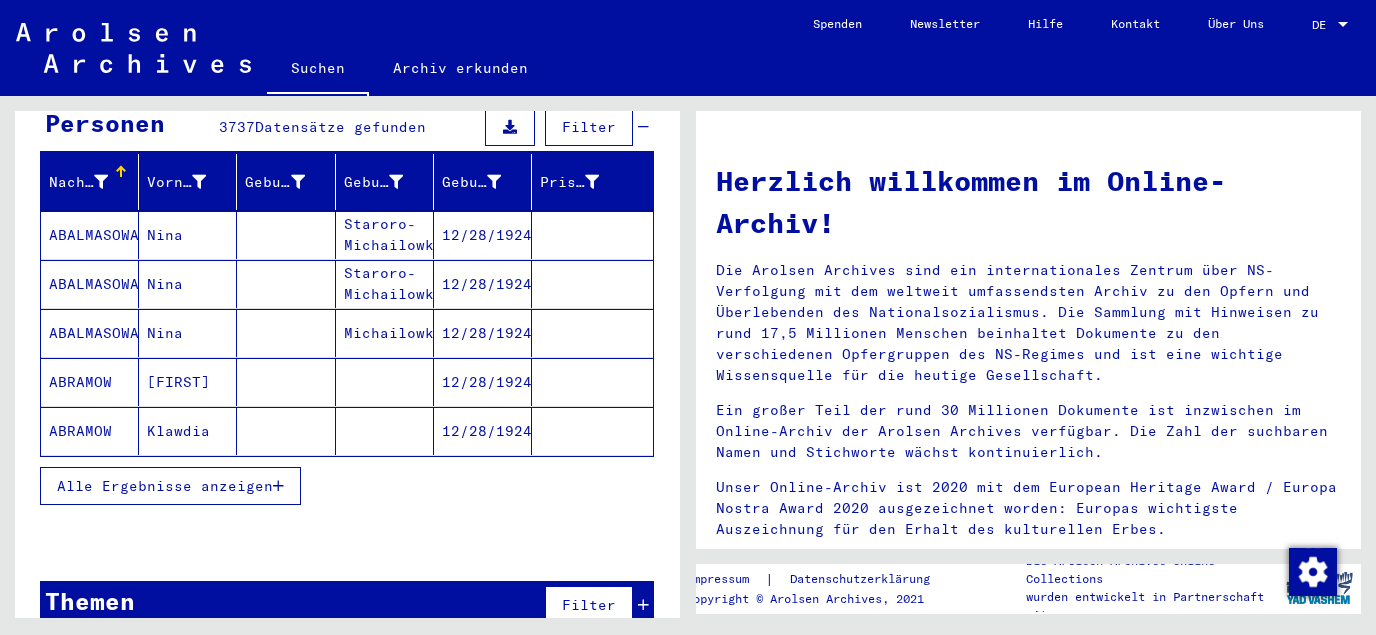 click on "Alle Ergebnisse anzeigen" at bounding box center (165, 486) 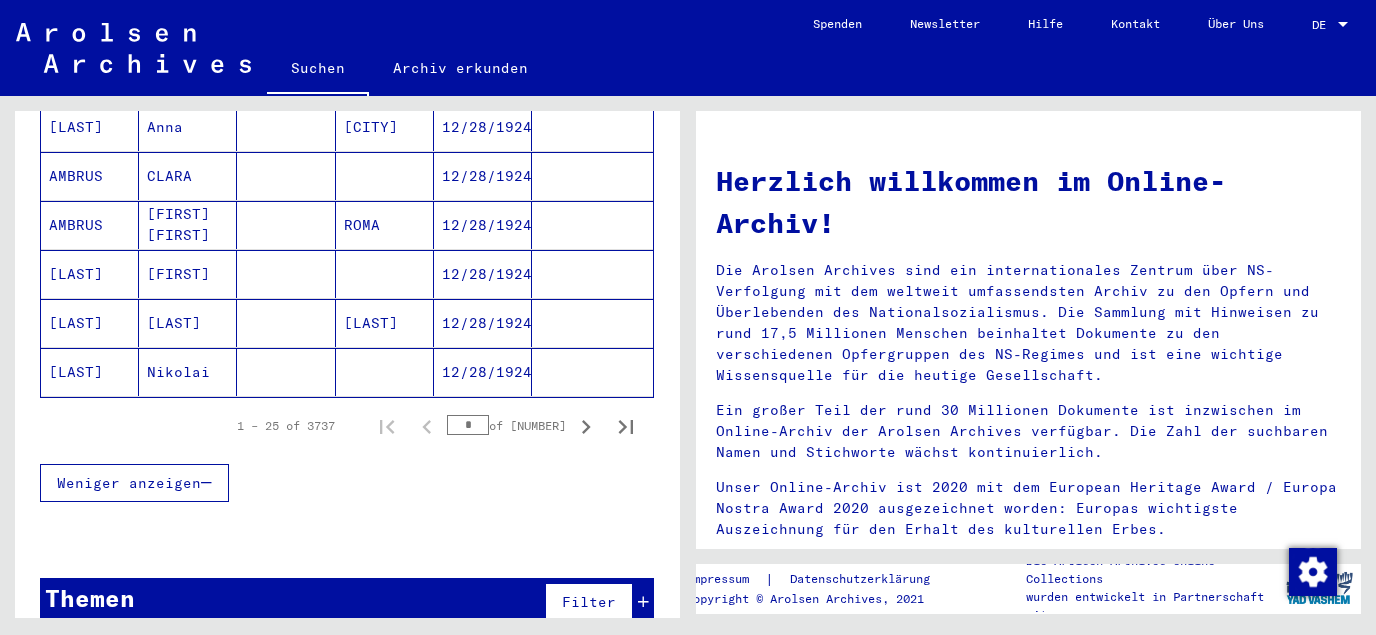 scroll, scrollTop: 1255, scrollLeft: 0, axis: vertical 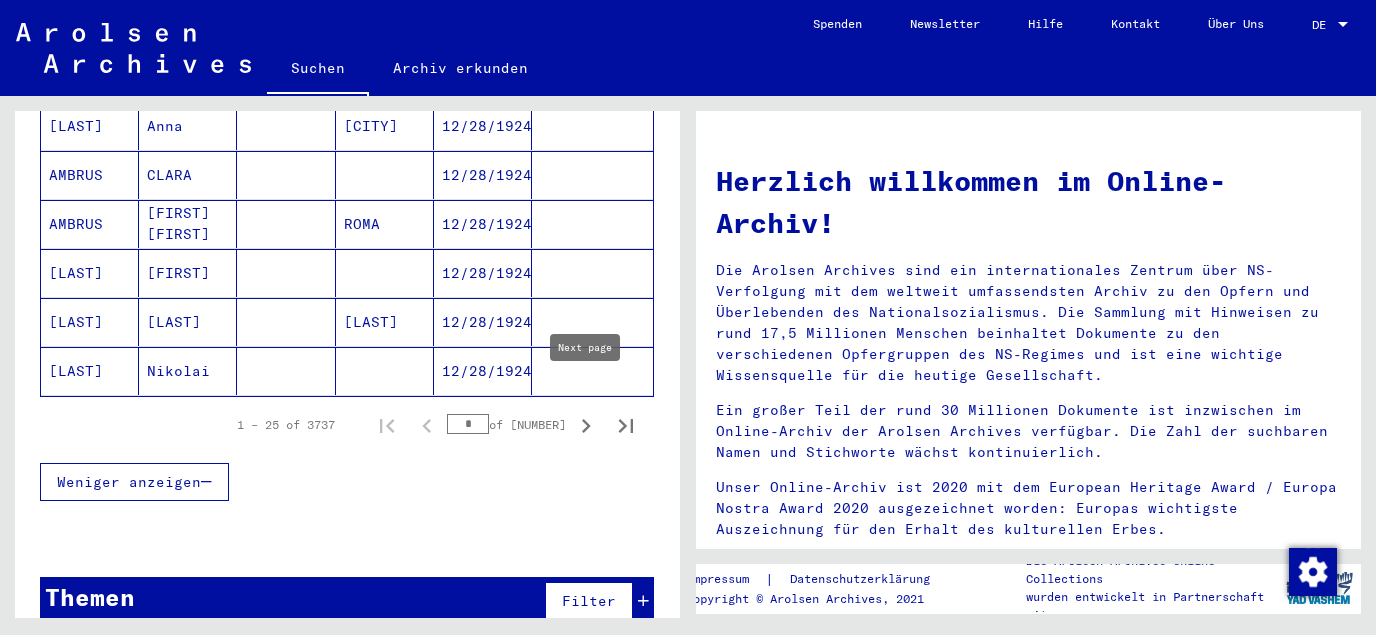 click 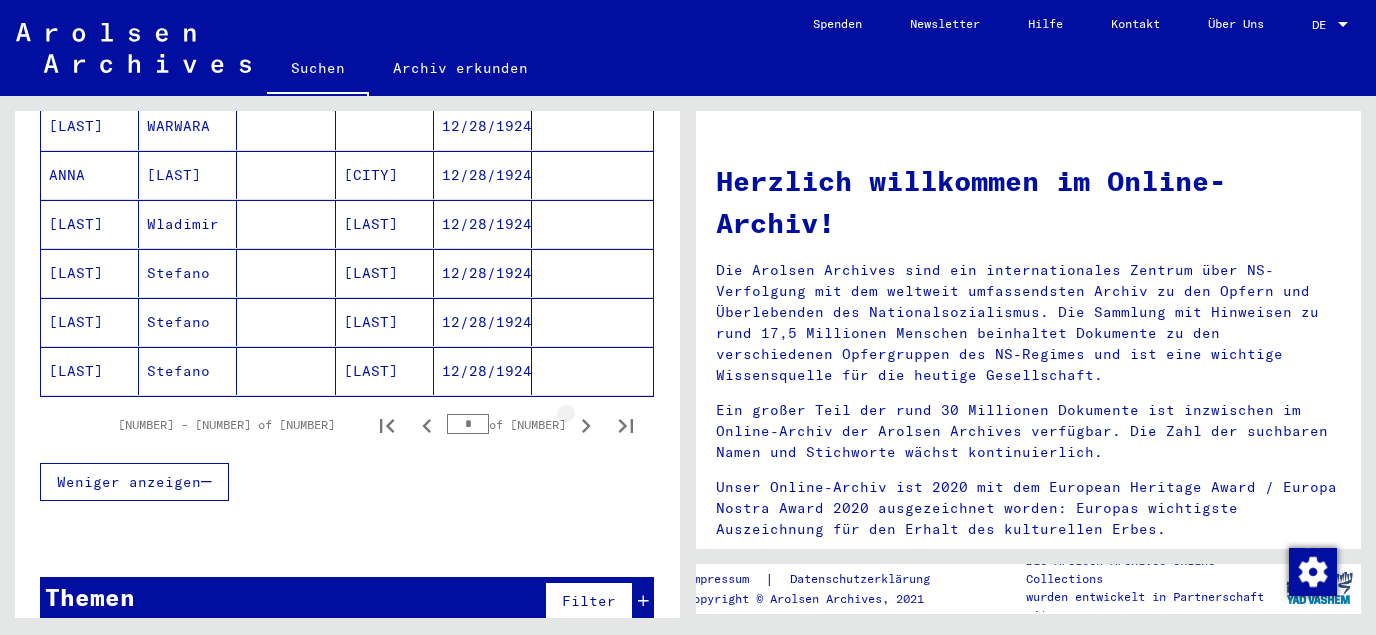 click 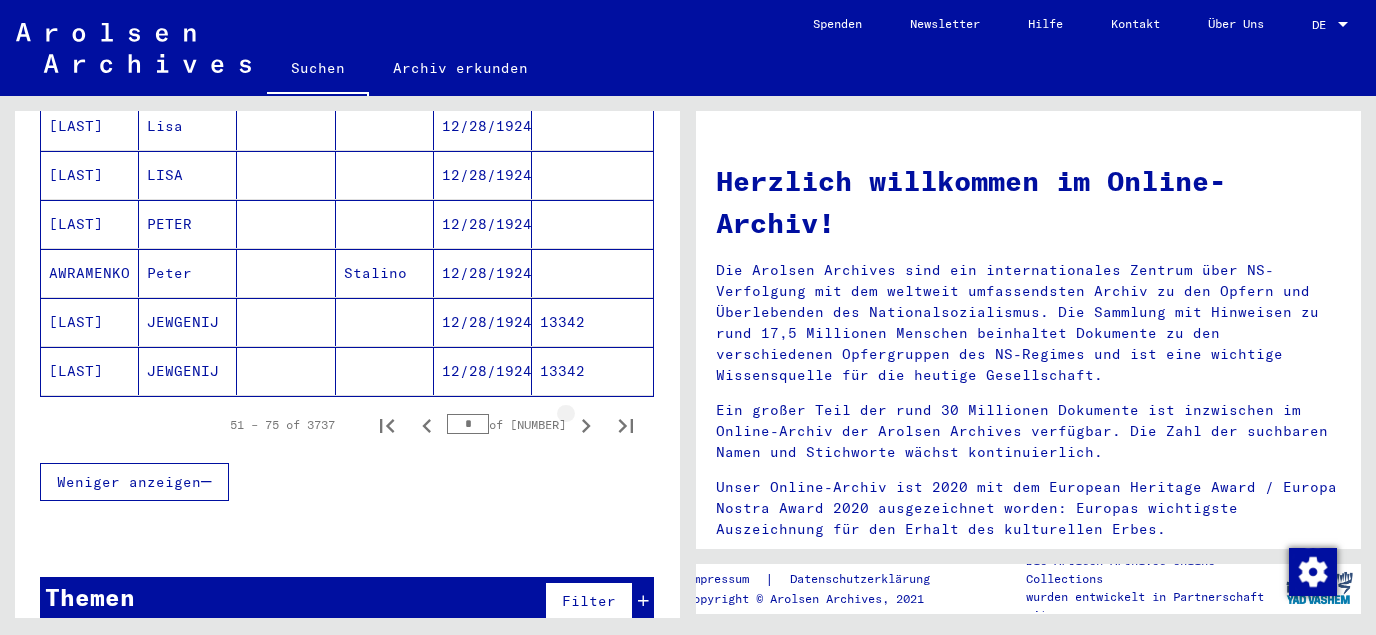 click 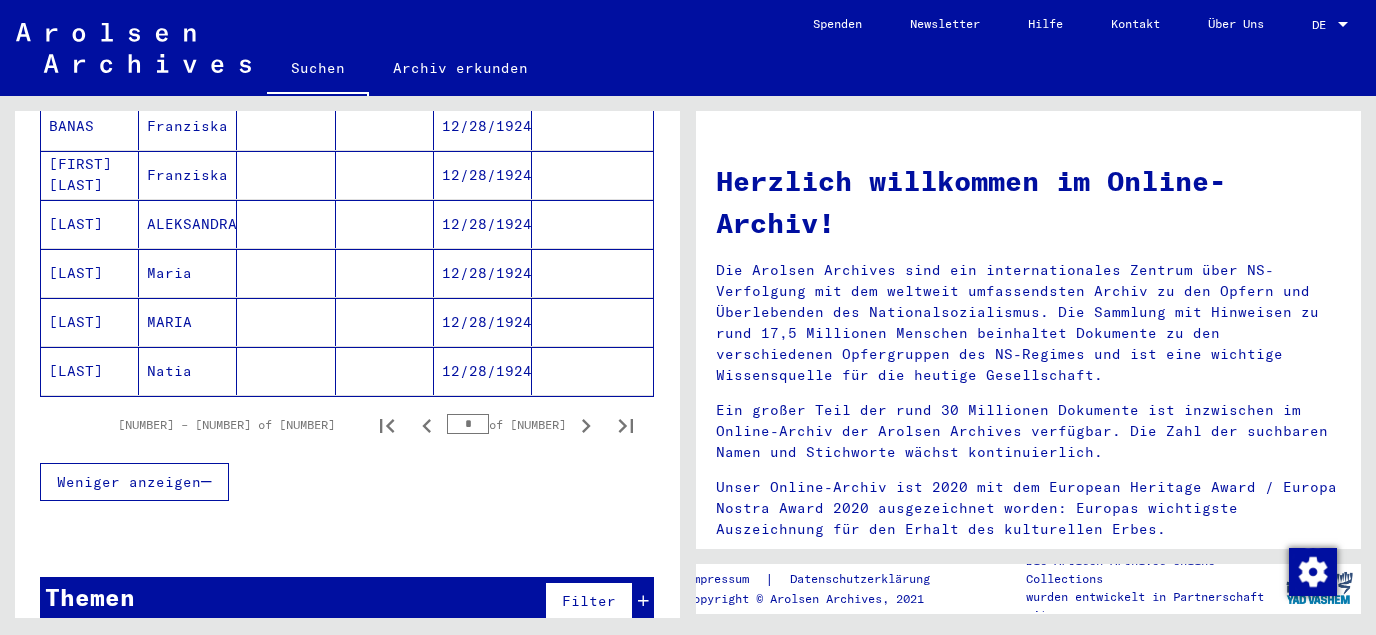 click 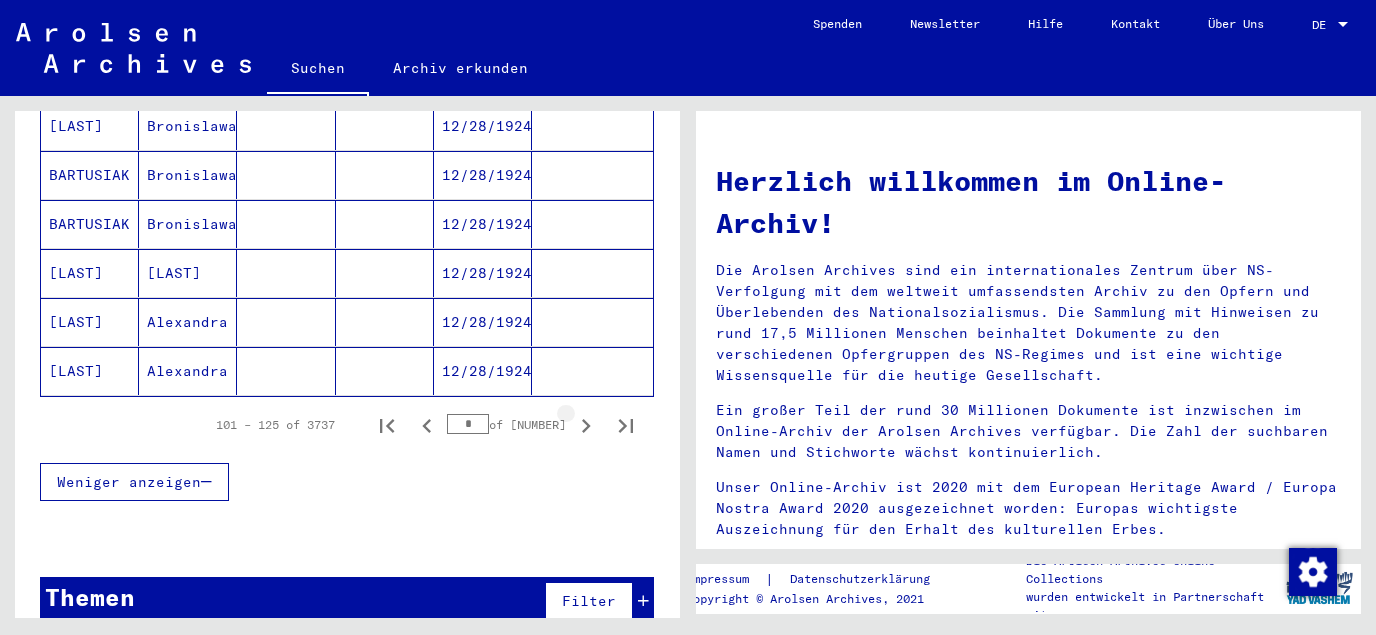 click 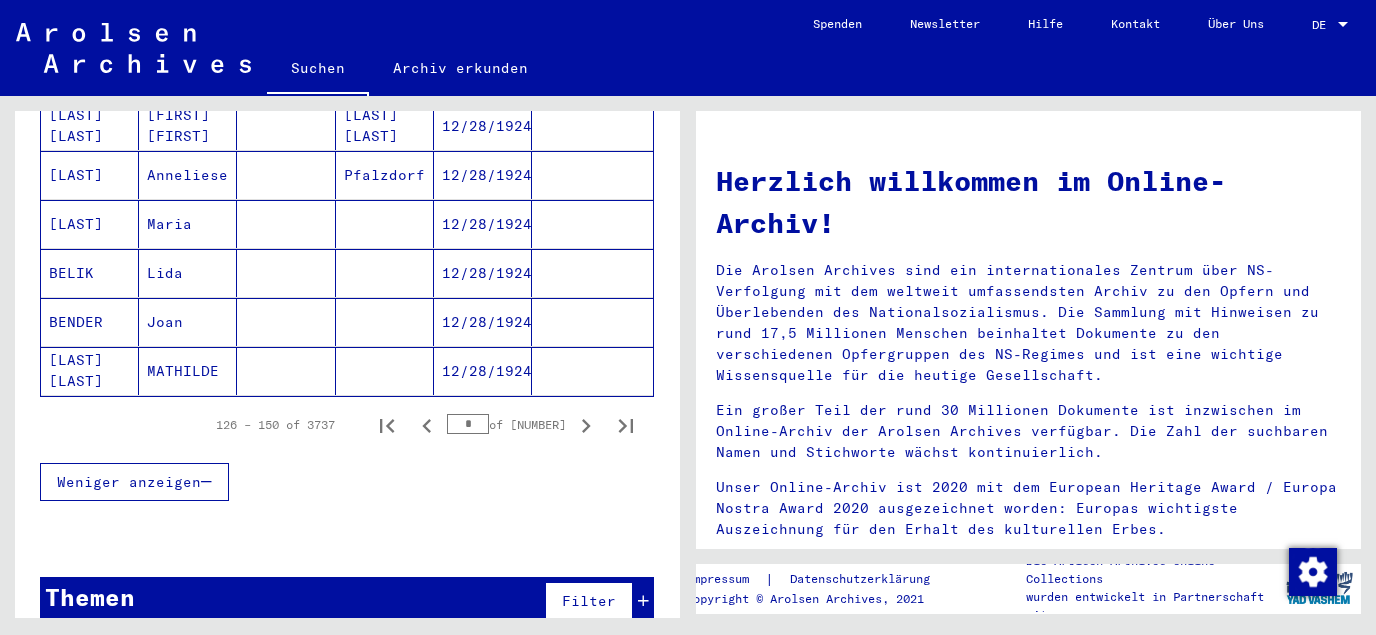 click 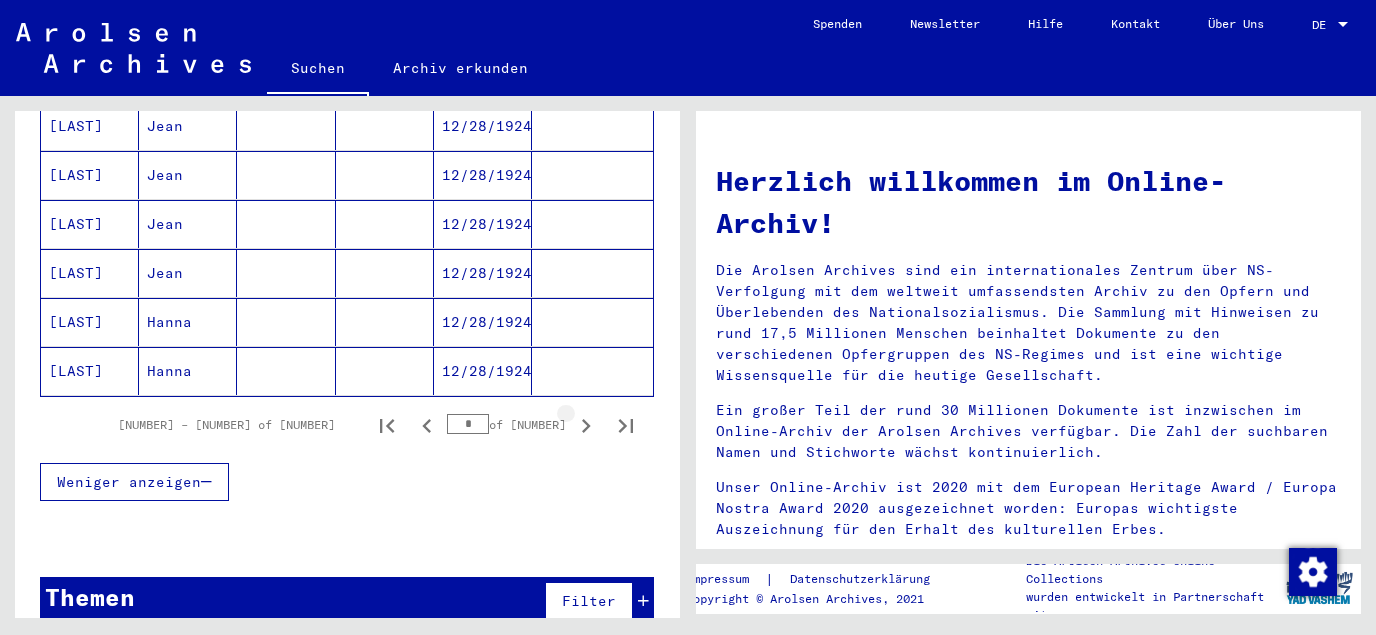 click 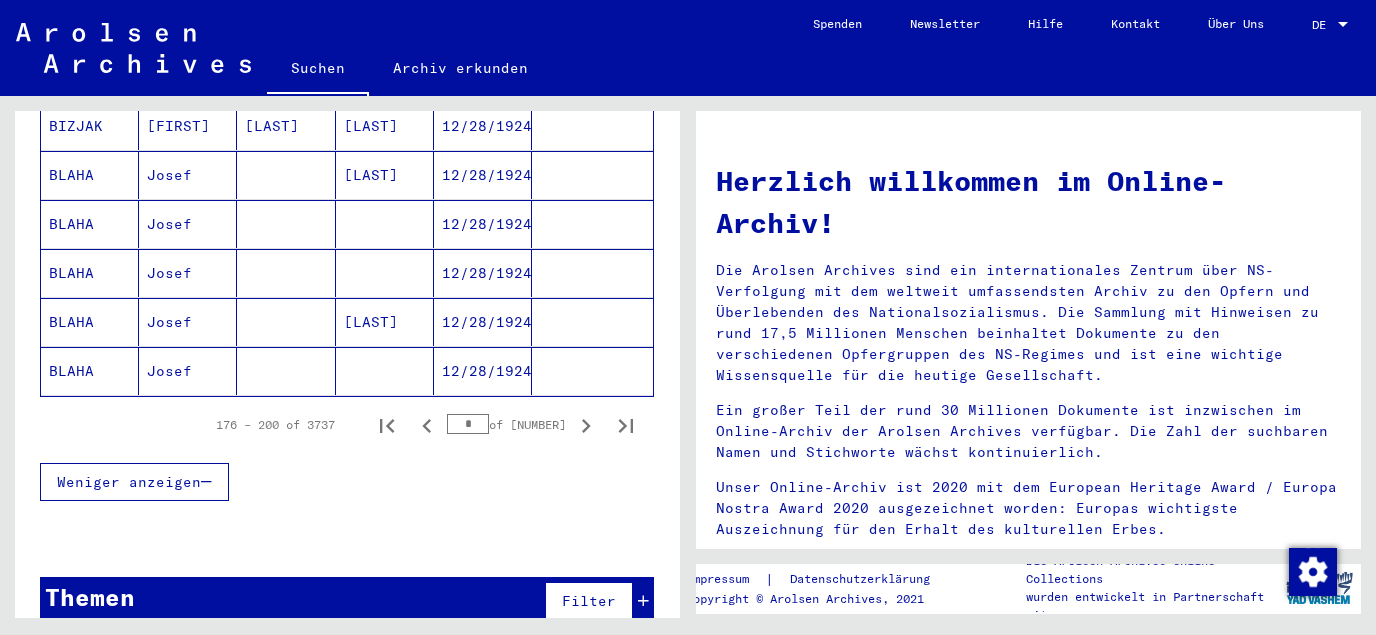 click 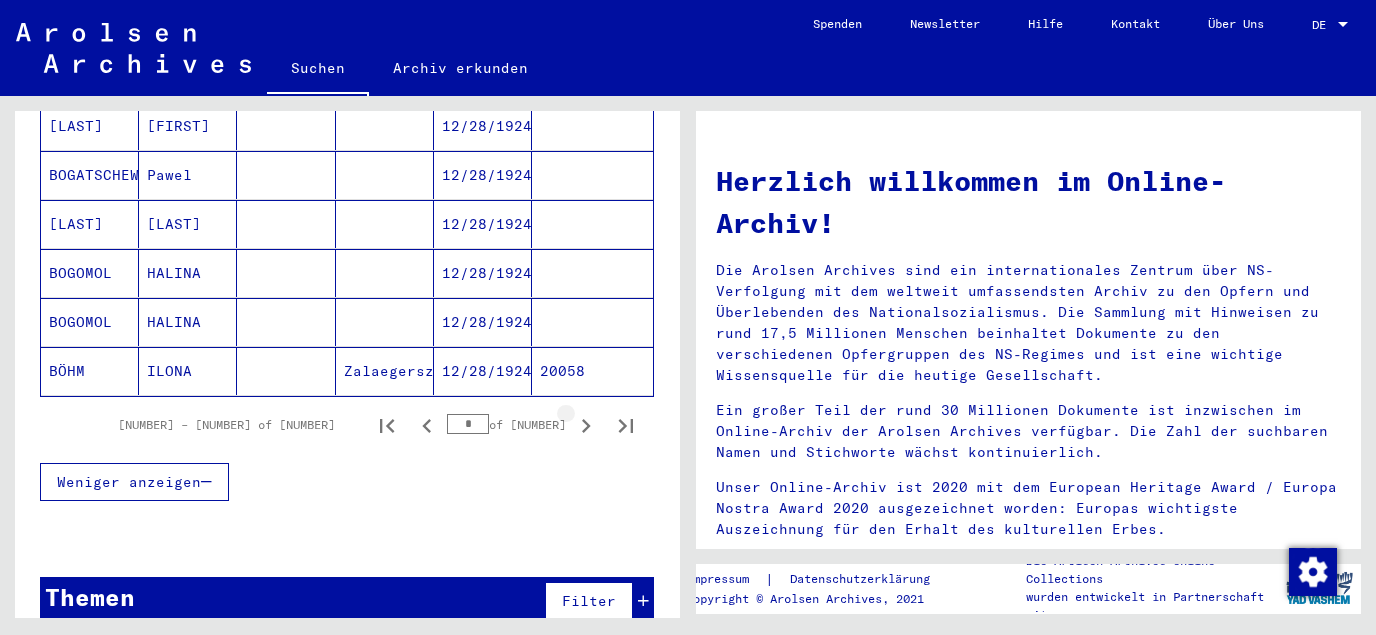 click 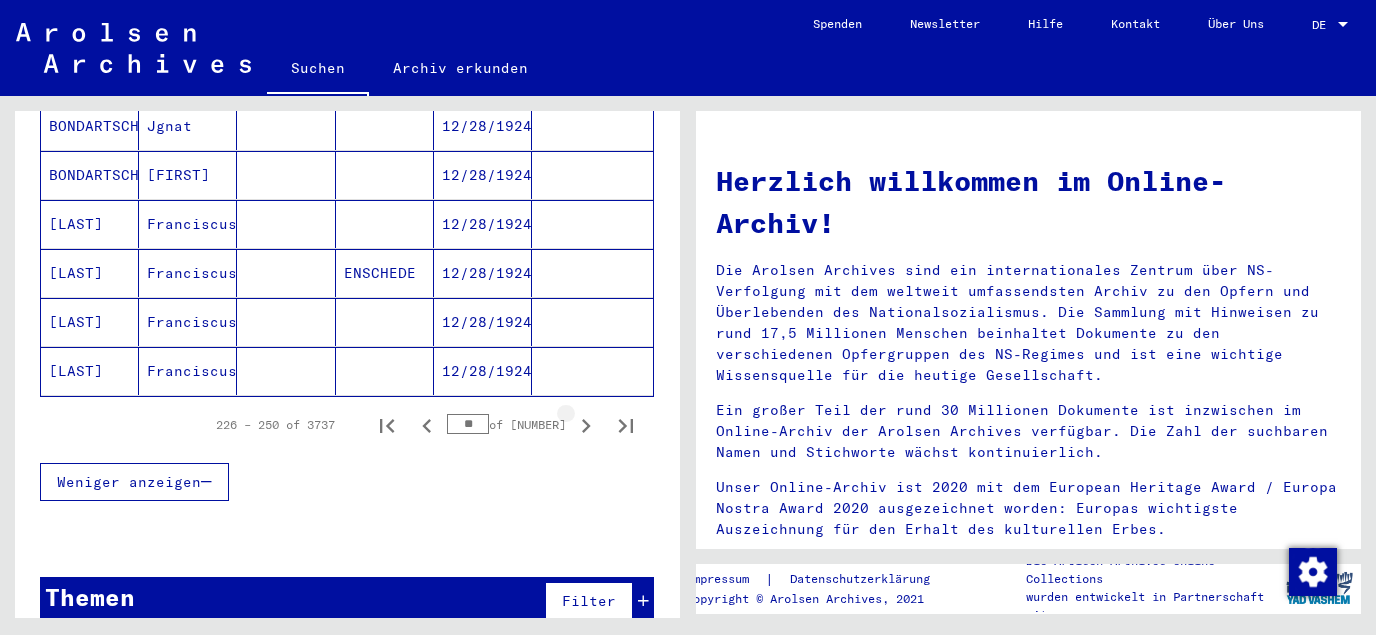 click 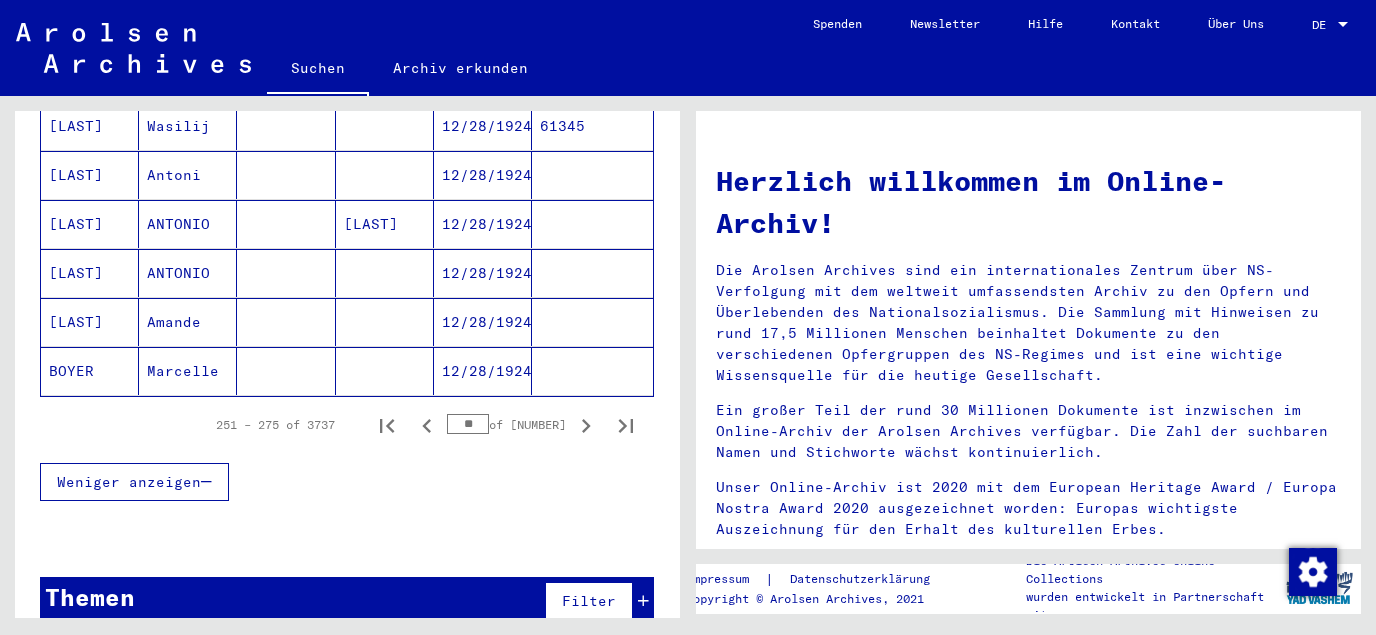 click 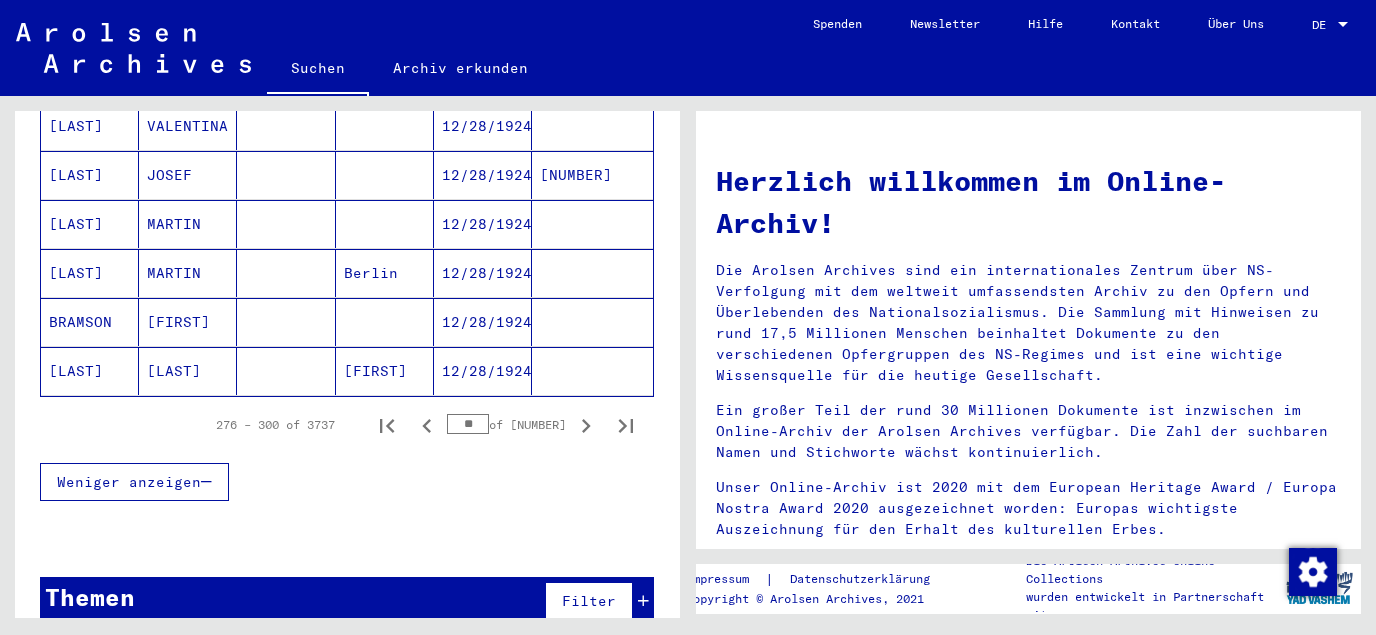 scroll, scrollTop: 1040, scrollLeft: 0, axis: vertical 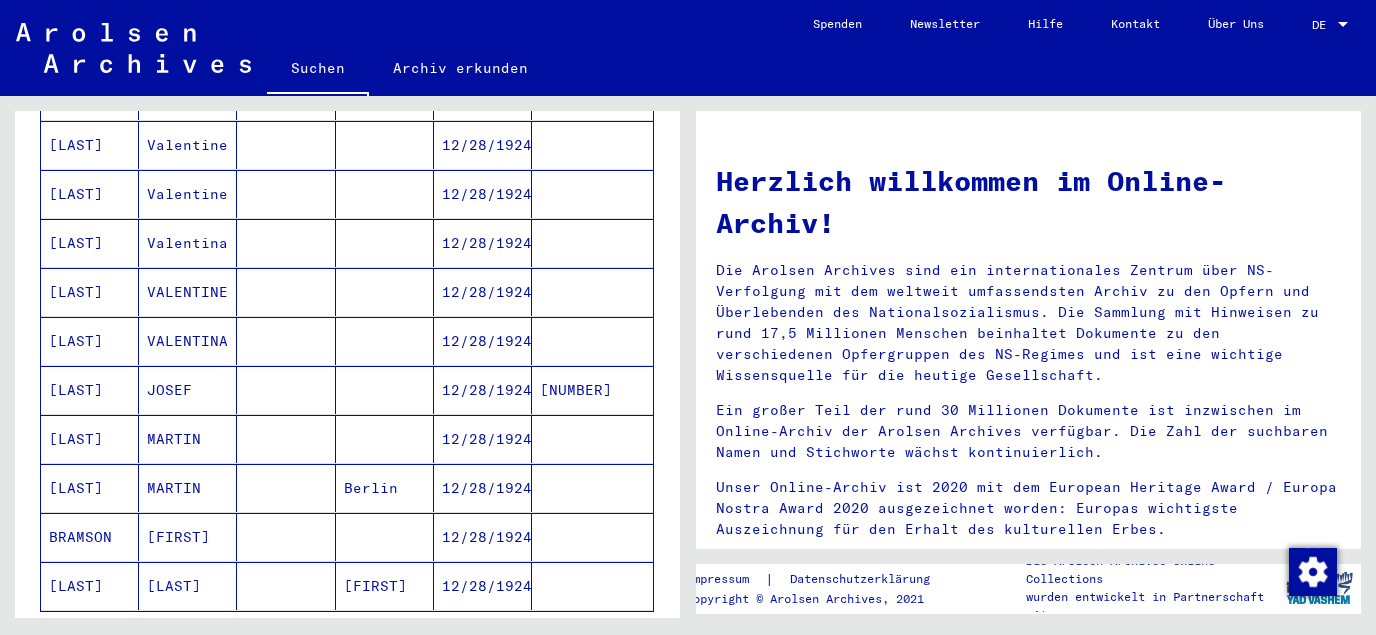 click on "12/28/1924" at bounding box center (483, 439) 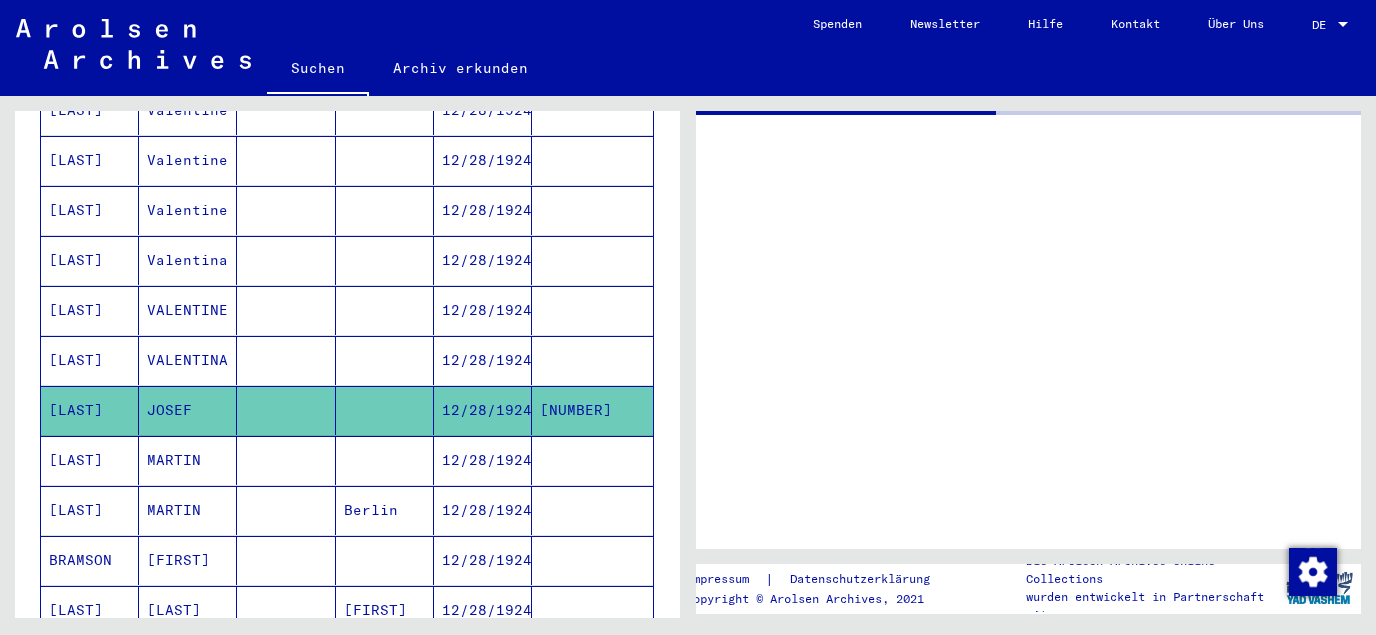 scroll, scrollTop: 1051, scrollLeft: 0, axis: vertical 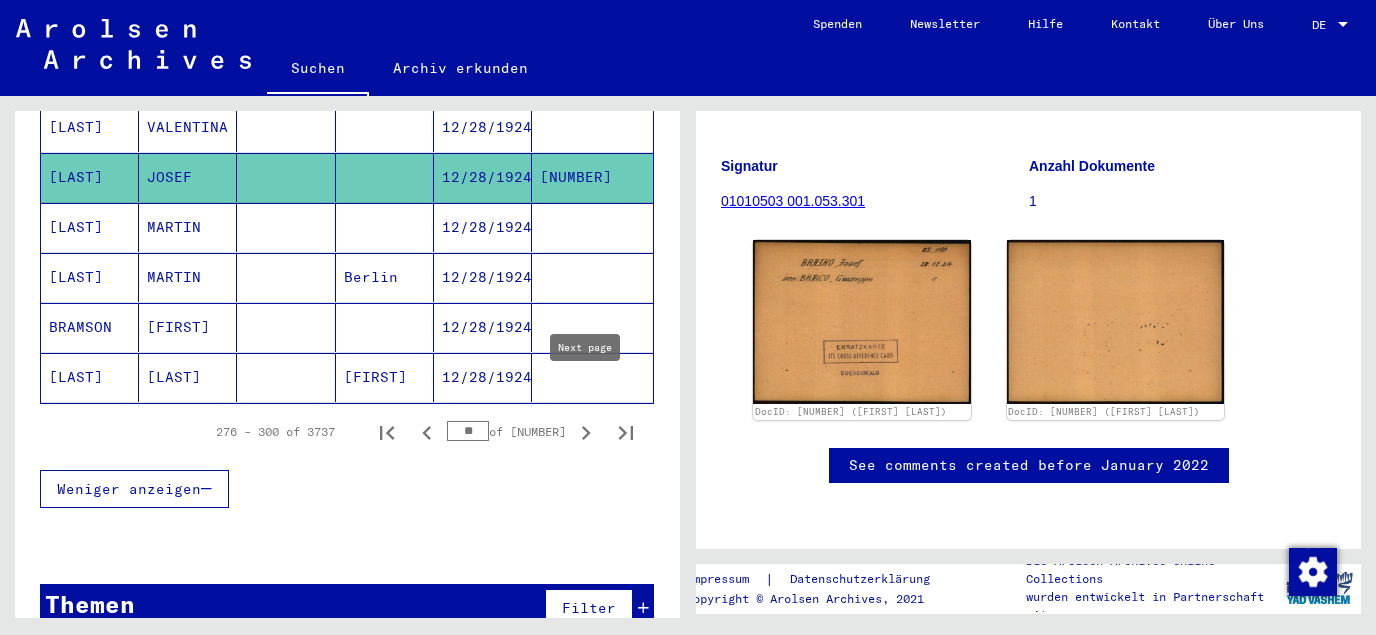 click 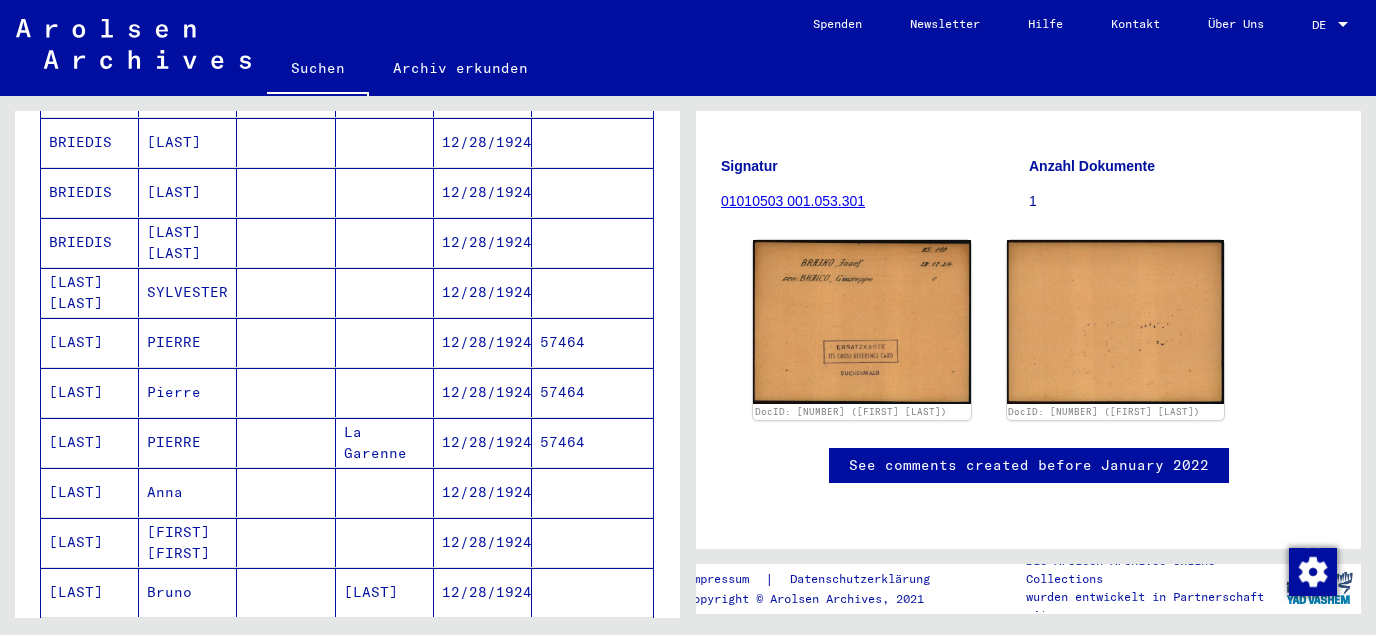 scroll, scrollTop: 1165, scrollLeft: 0, axis: vertical 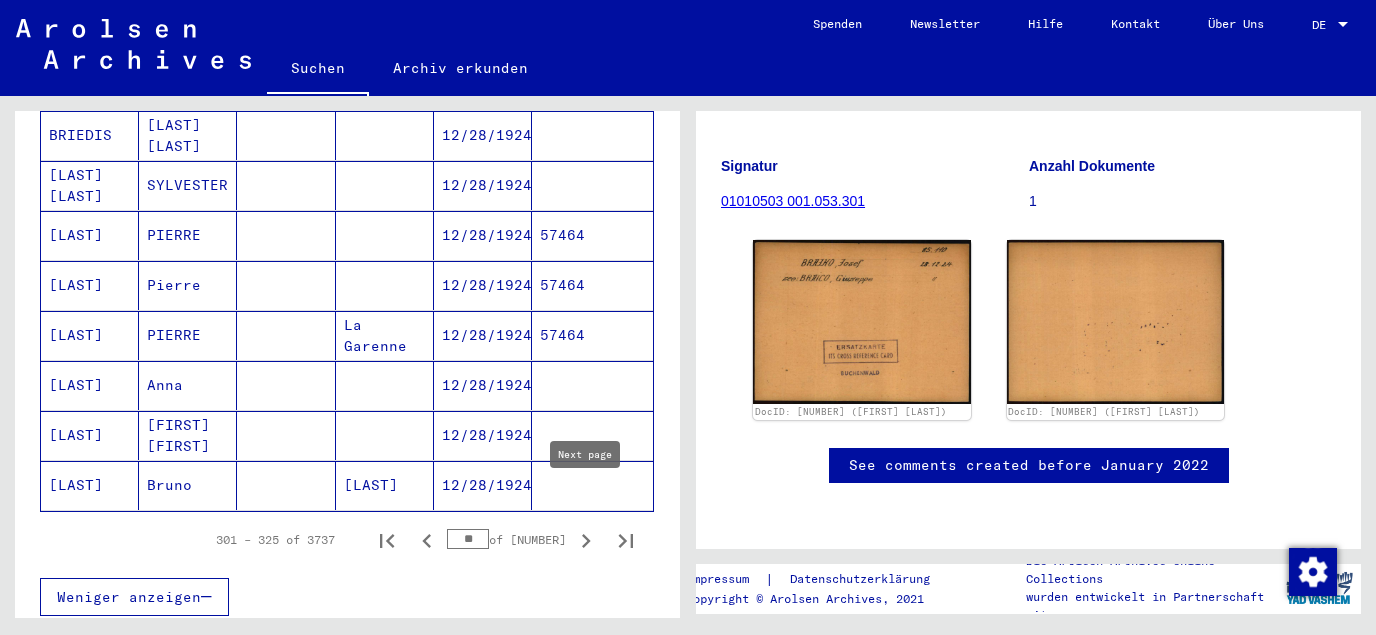 click 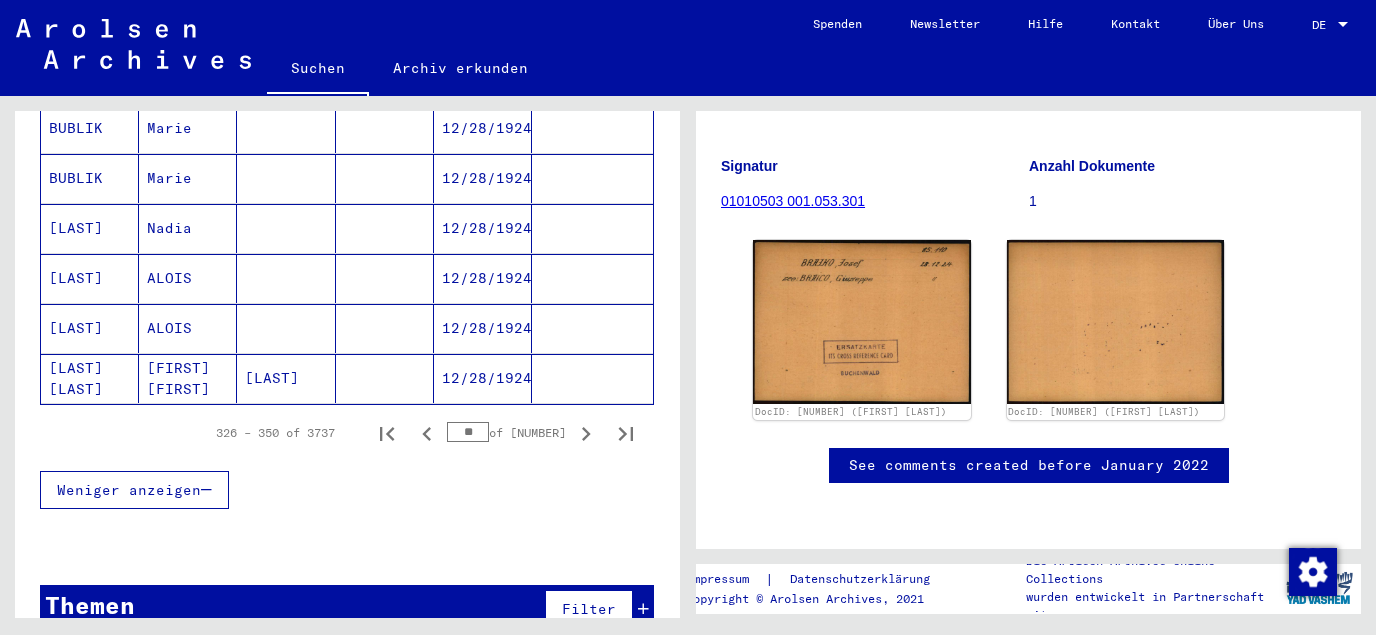 scroll, scrollTop: 1273, scrollLeft: 0, axis: vertical 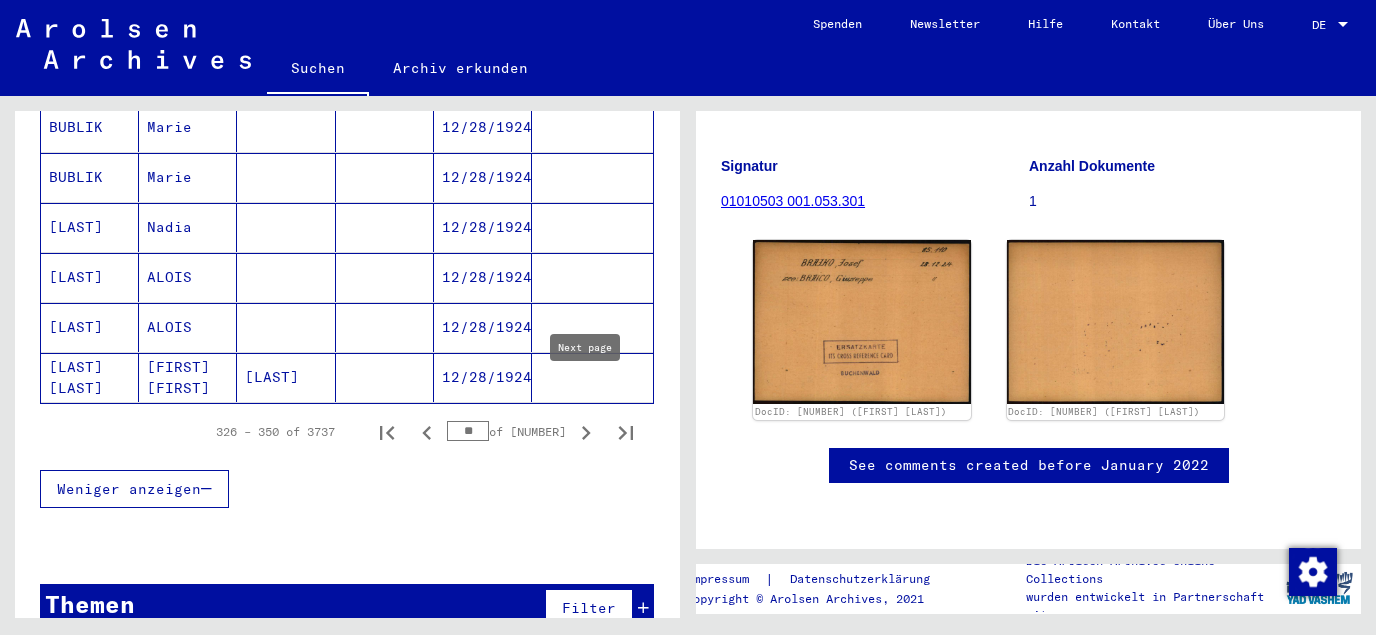 click 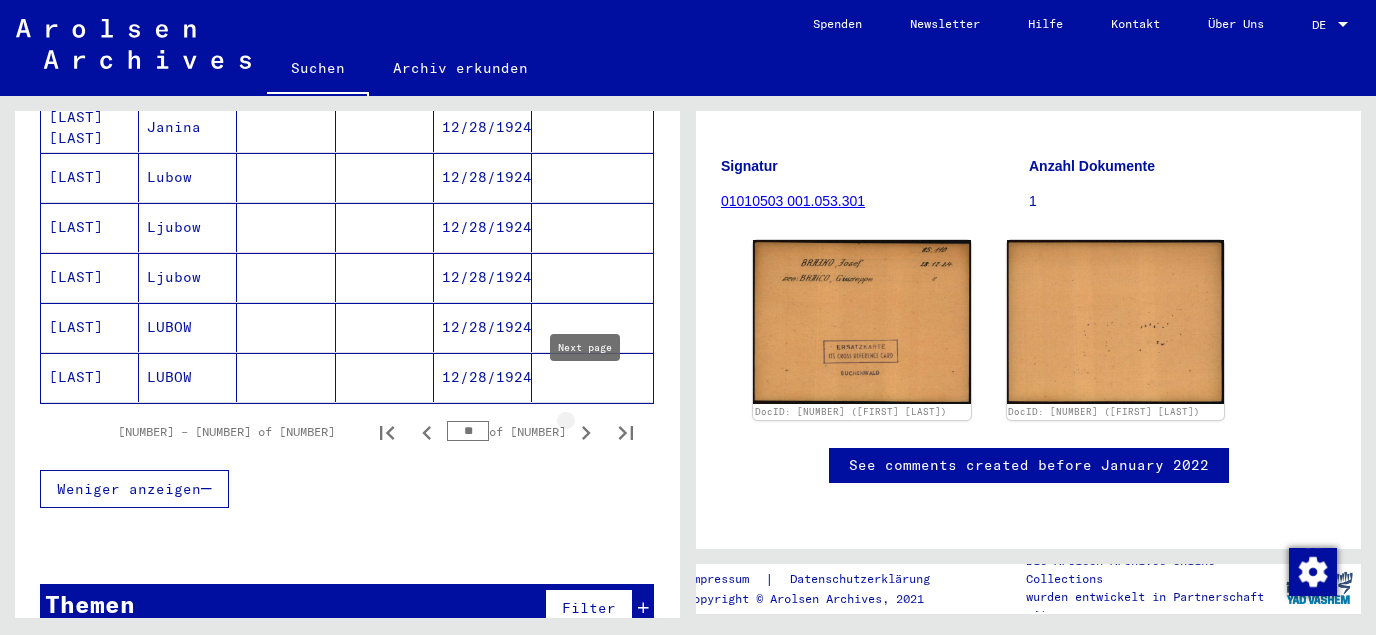 type on "**" 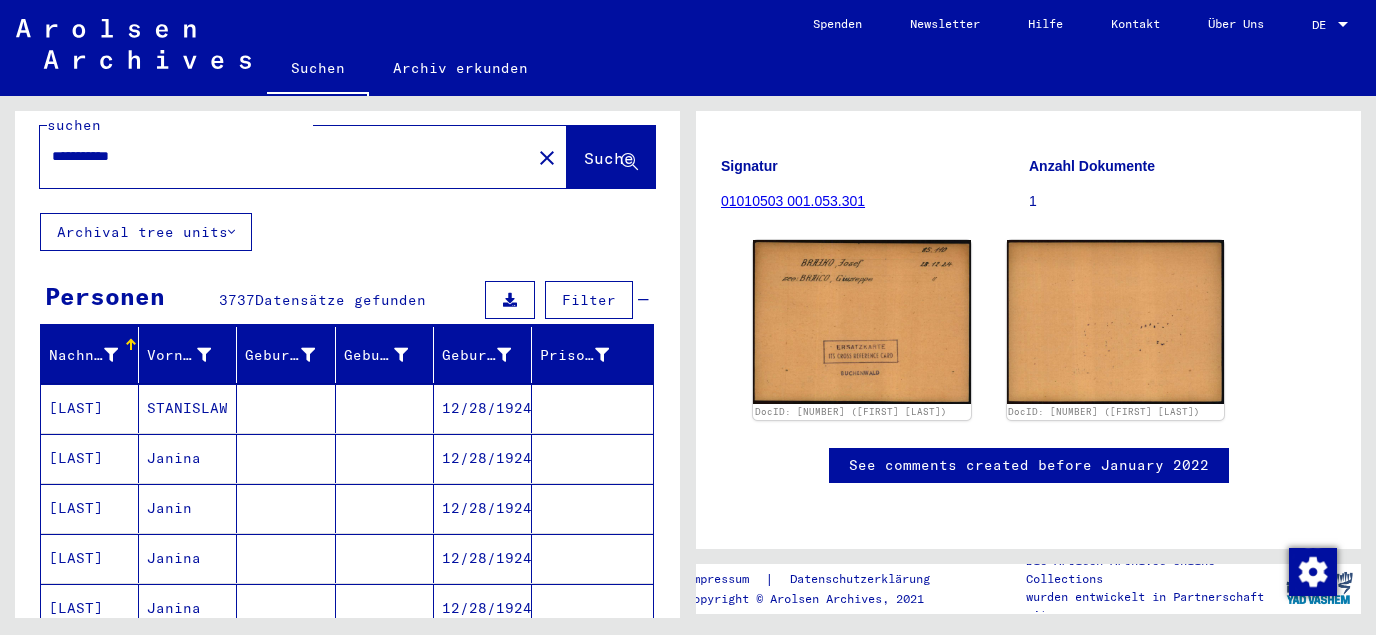 scroll, scrollTop: 0, scrollLeft: 0, axis: both 